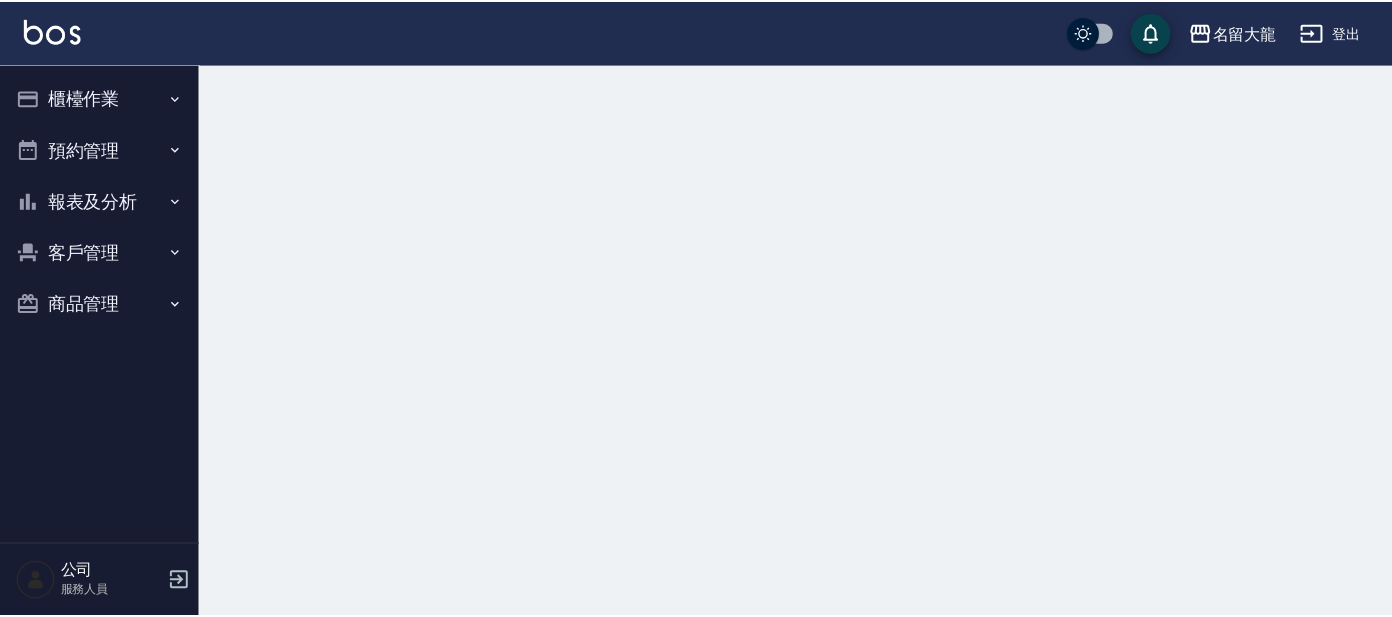 scroll, scrollTop: 0, scrollLeft: 0, axis: both 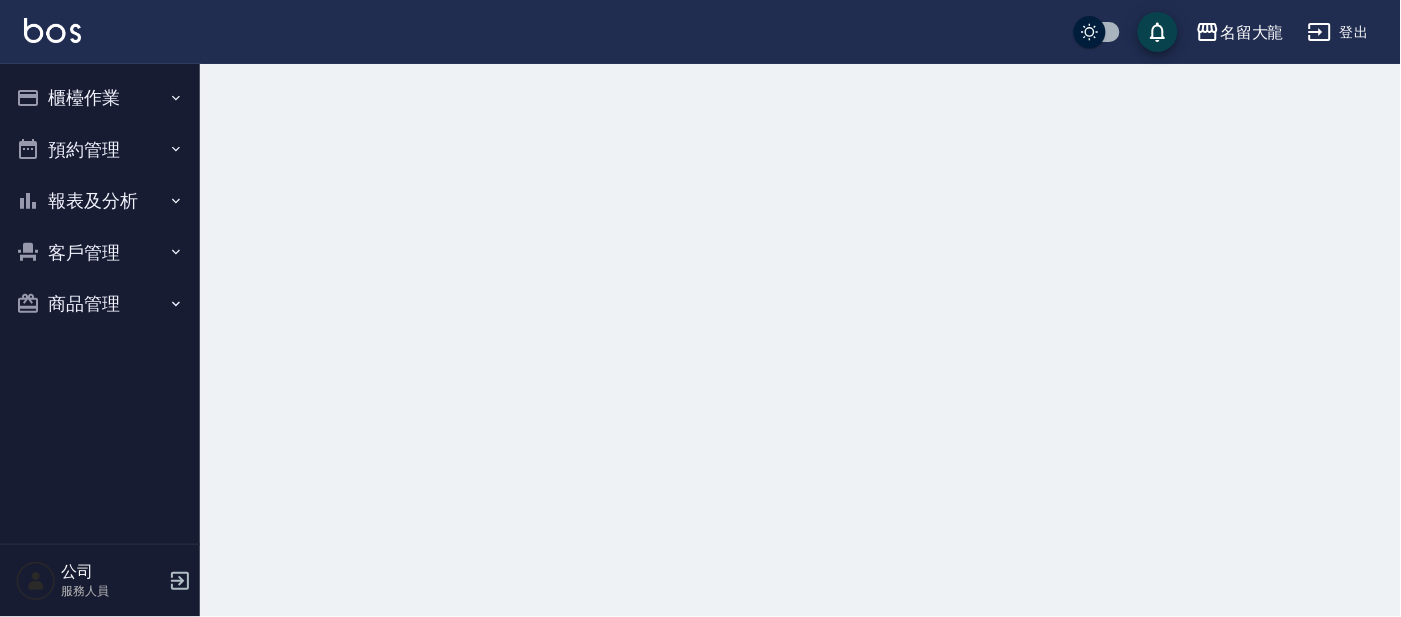 click on "櫃檯作業" at bounding box center [100, 98] 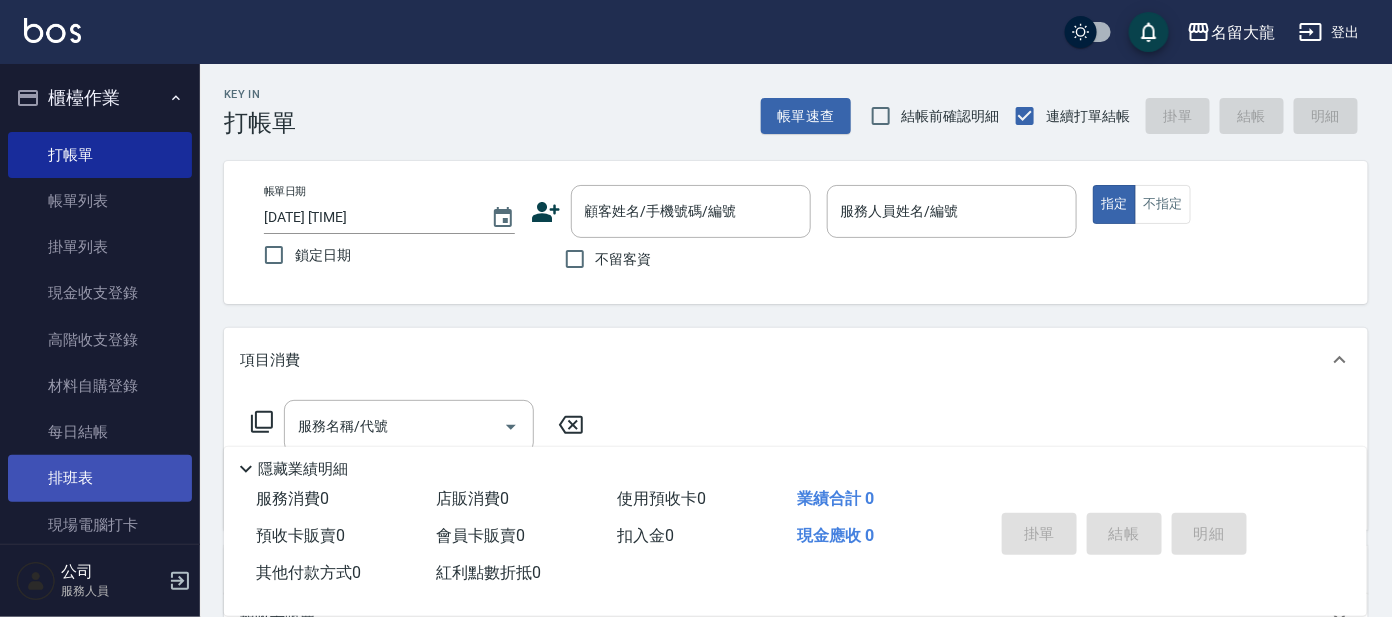 scroll, scrollTop: 124, scrollLeft: 0, axis: vertical 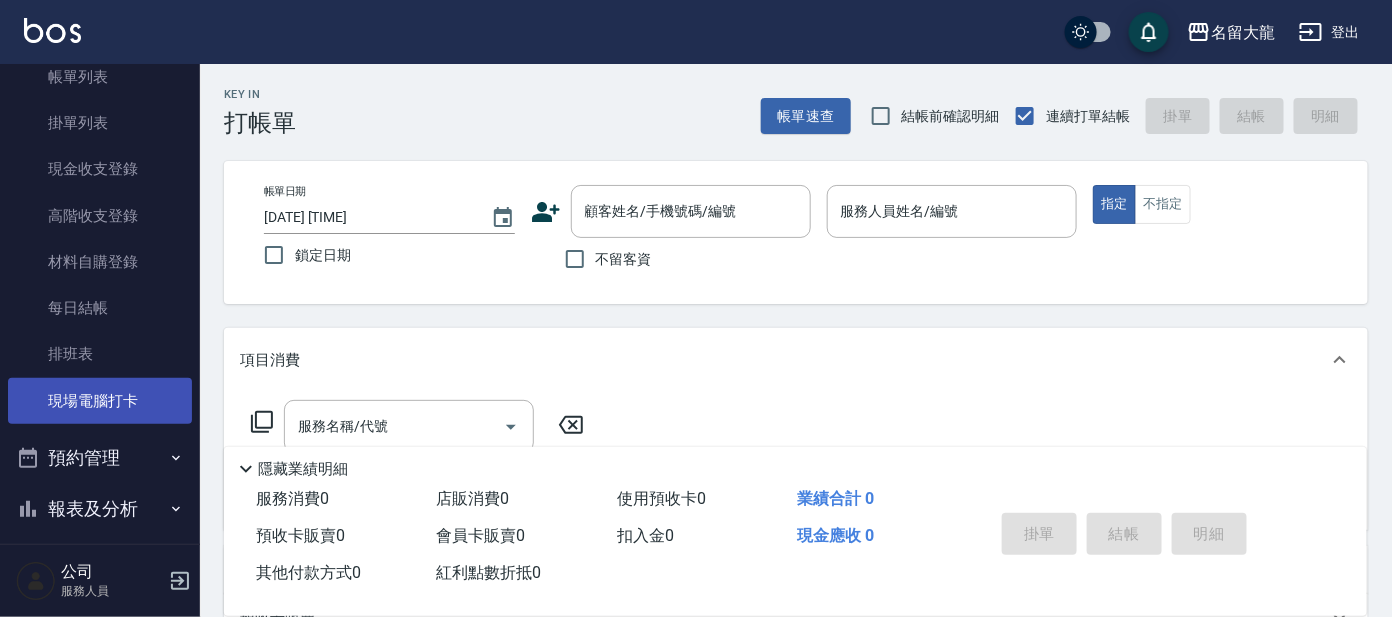 click on "現場電腦打卡" at bounding box center [100, 401] 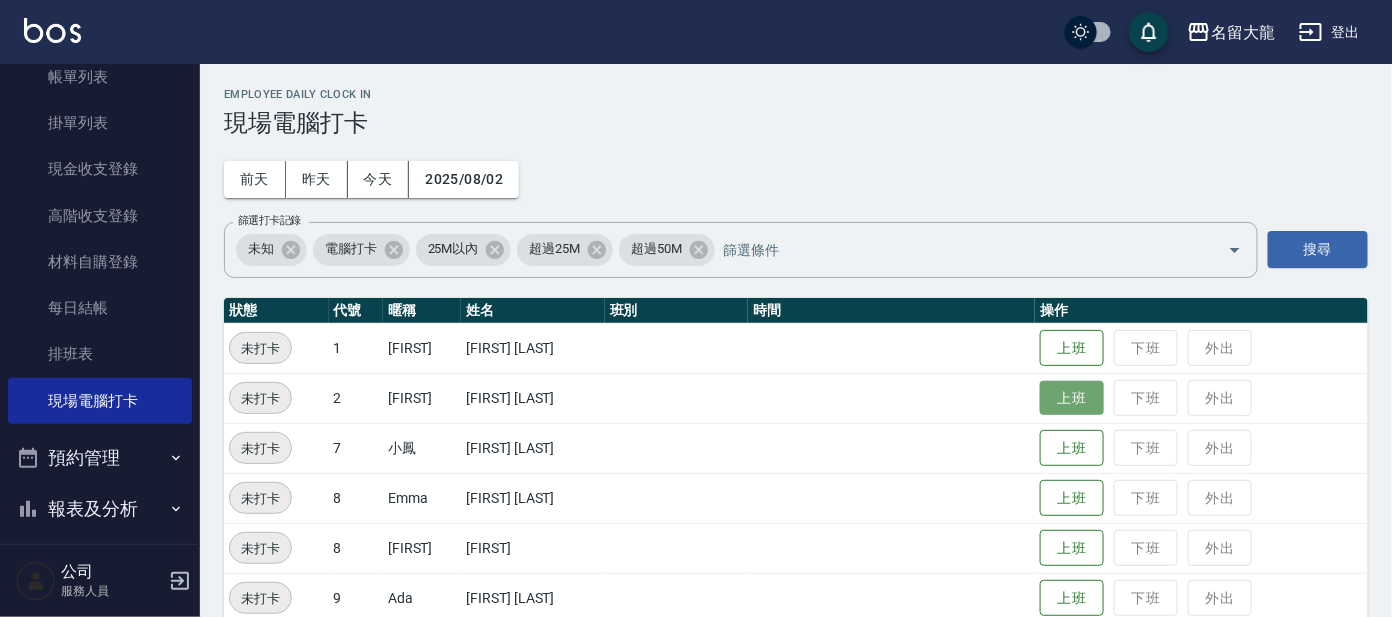 click on "上班" at bounding box center (1072, 398) 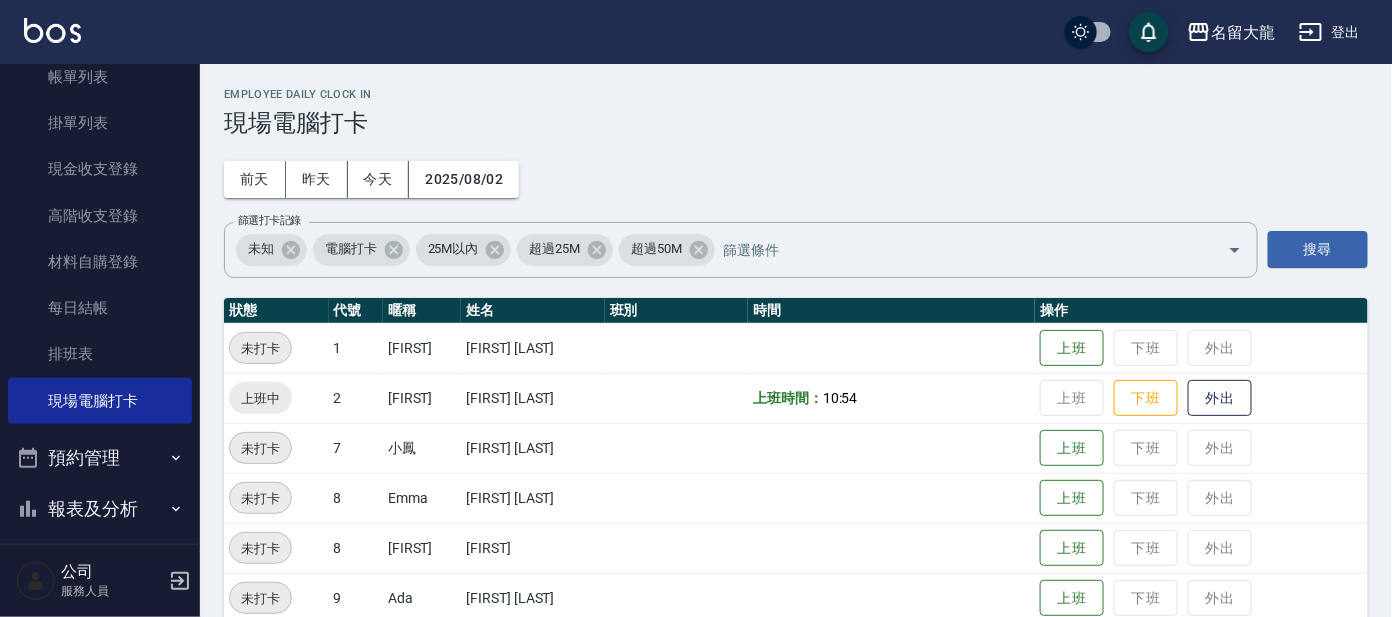click on "上班 下班 外出" at bounding box center [1201, 398] 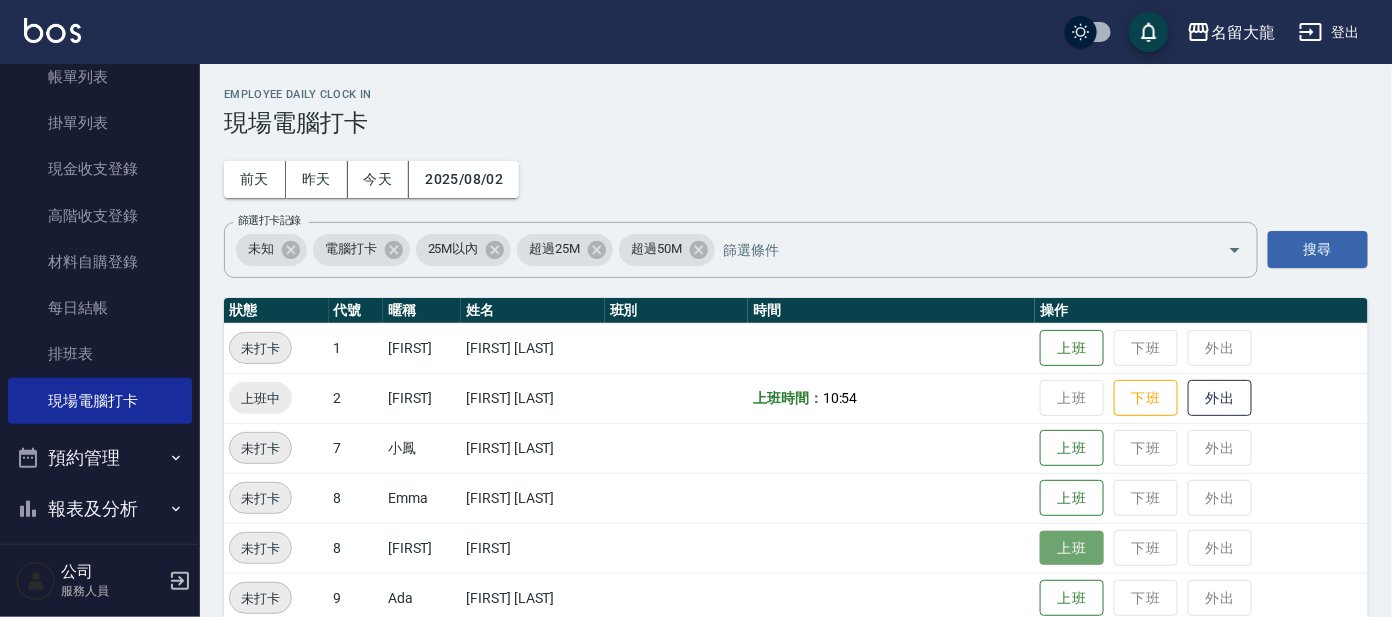 click on "上班" at bounding box center [1072, 548] 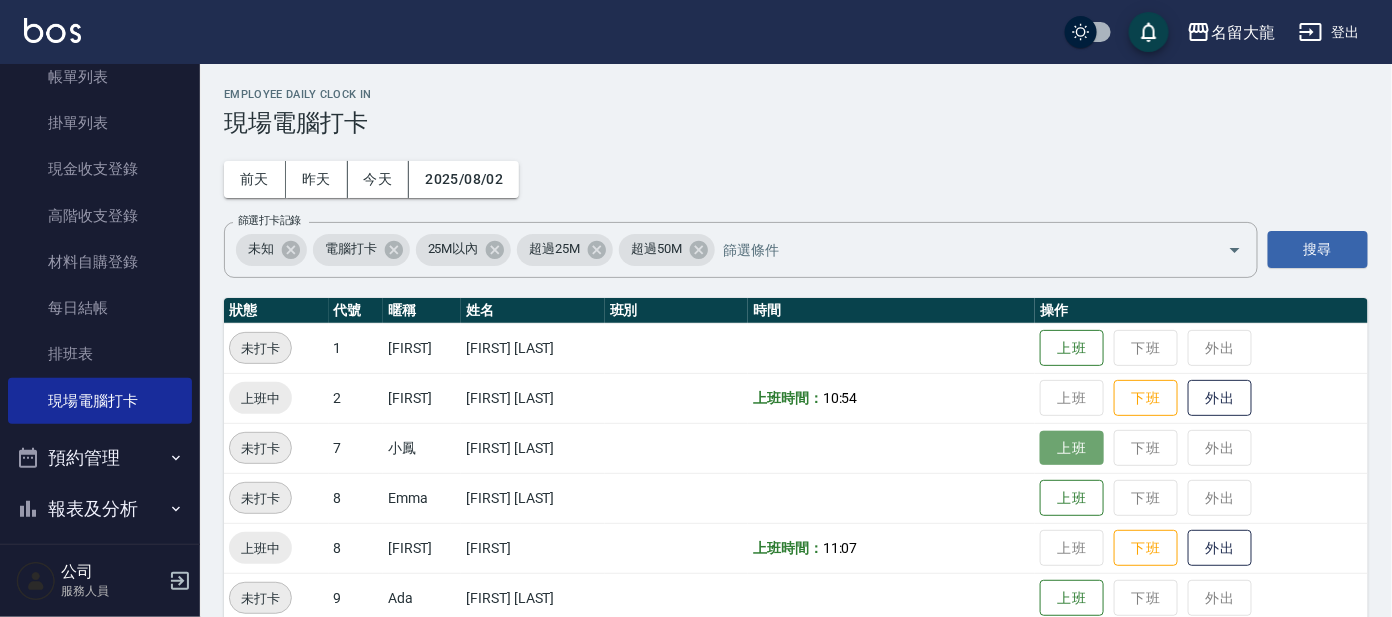 click on "上班" at bounding box center [1072, 448] 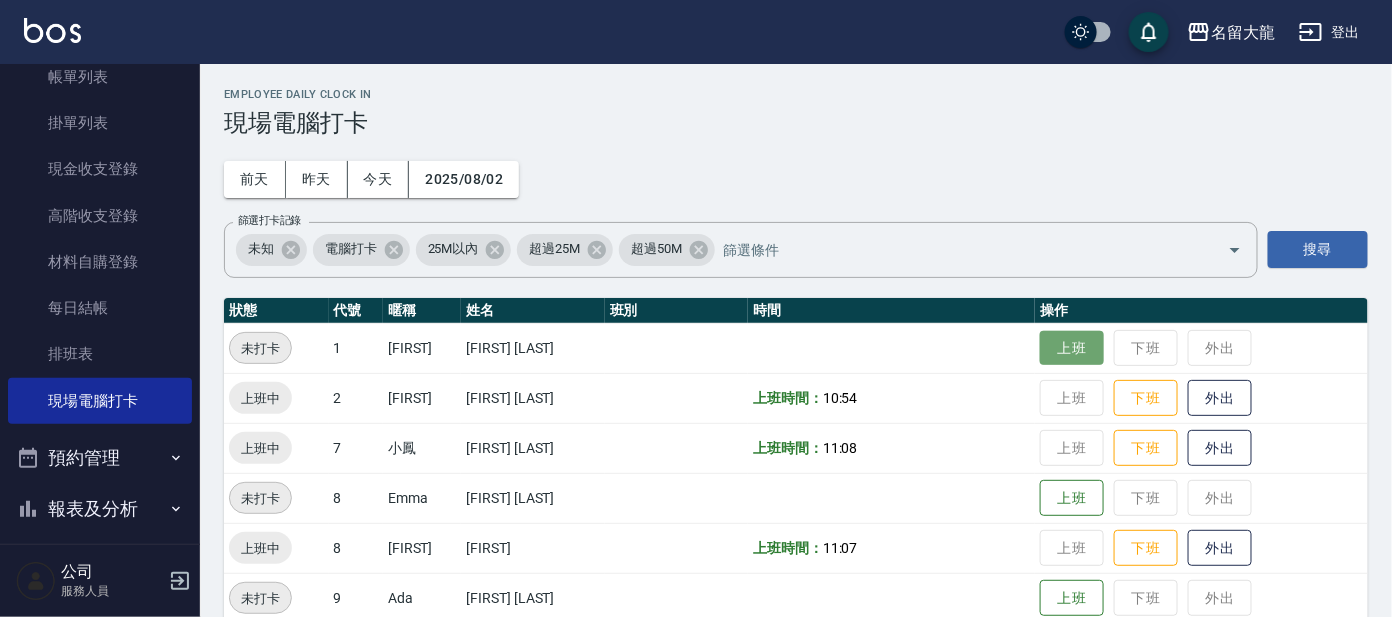 click on "上班" at bounding box center (1072, 348) 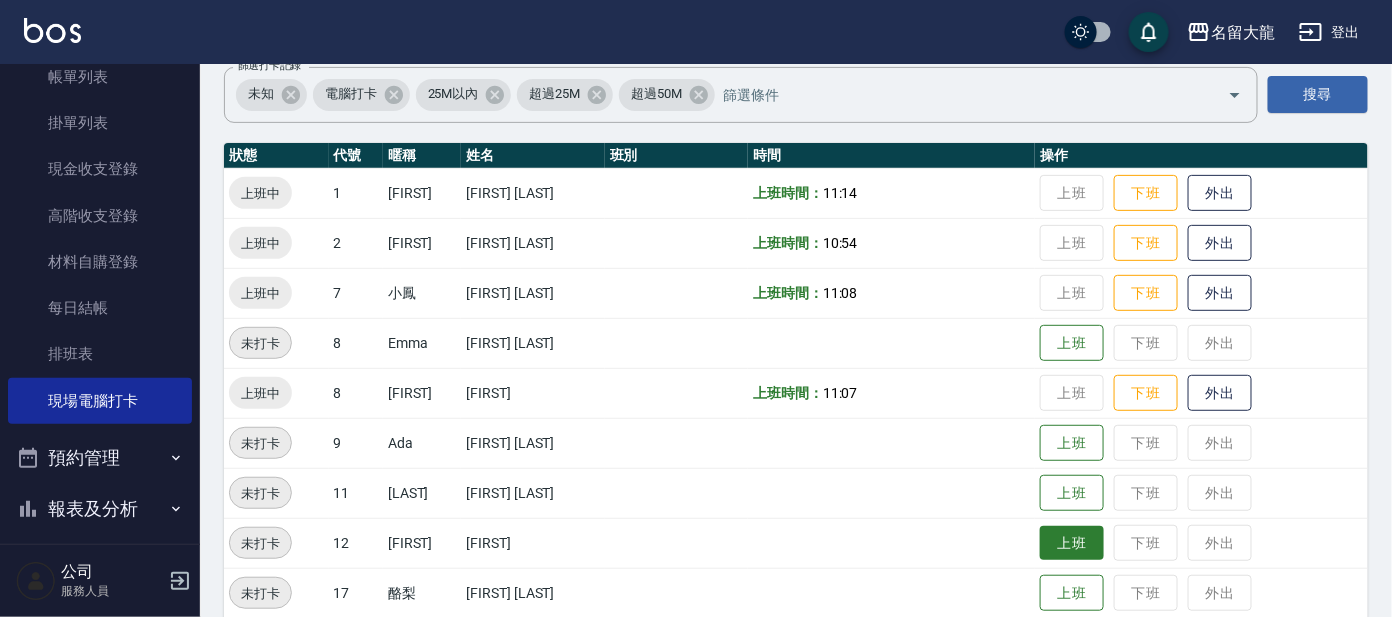 scroll, scrollTop: 154, scrollLeft: 0, axis: vertical 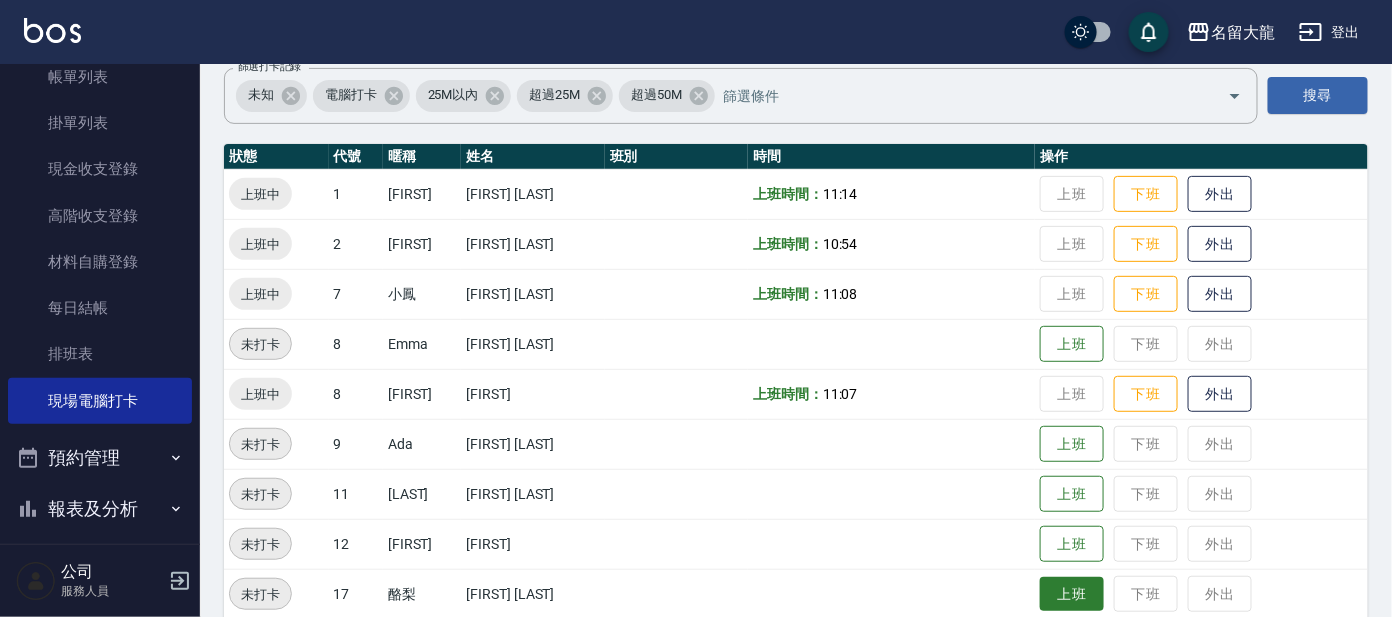 click on "上班" at bounding box center (1072, 594) 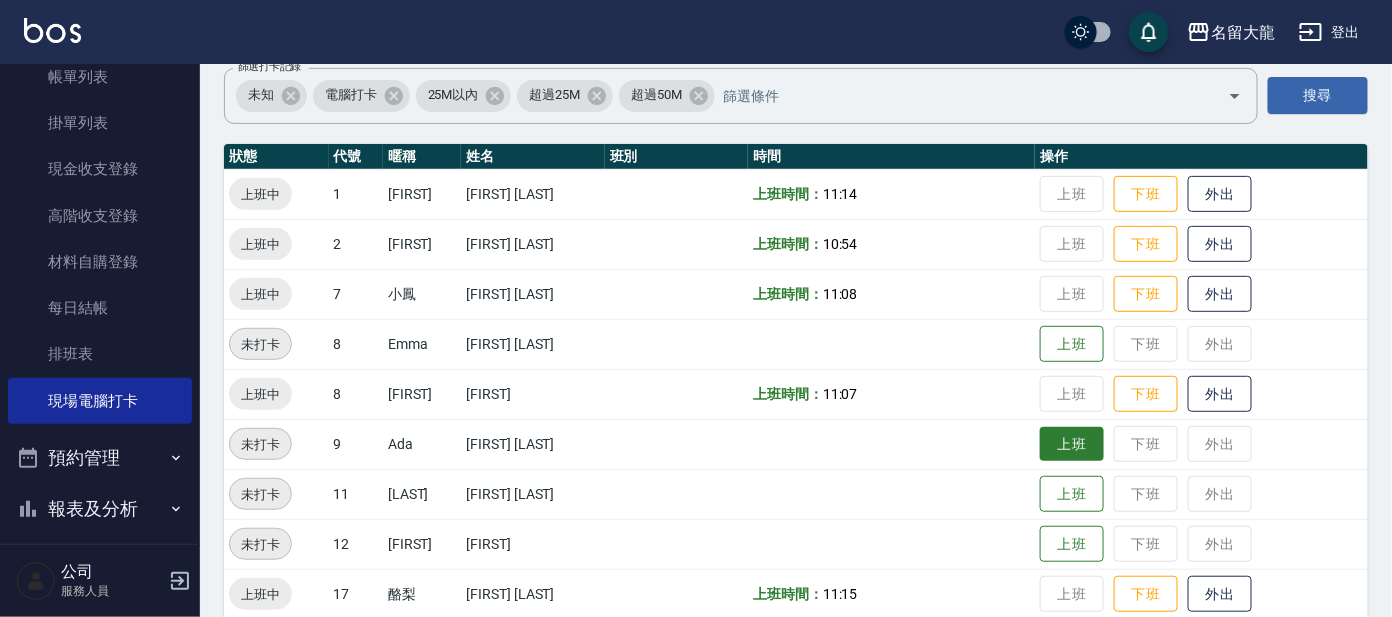 click on "上班" at bounding box center [1072, 444] 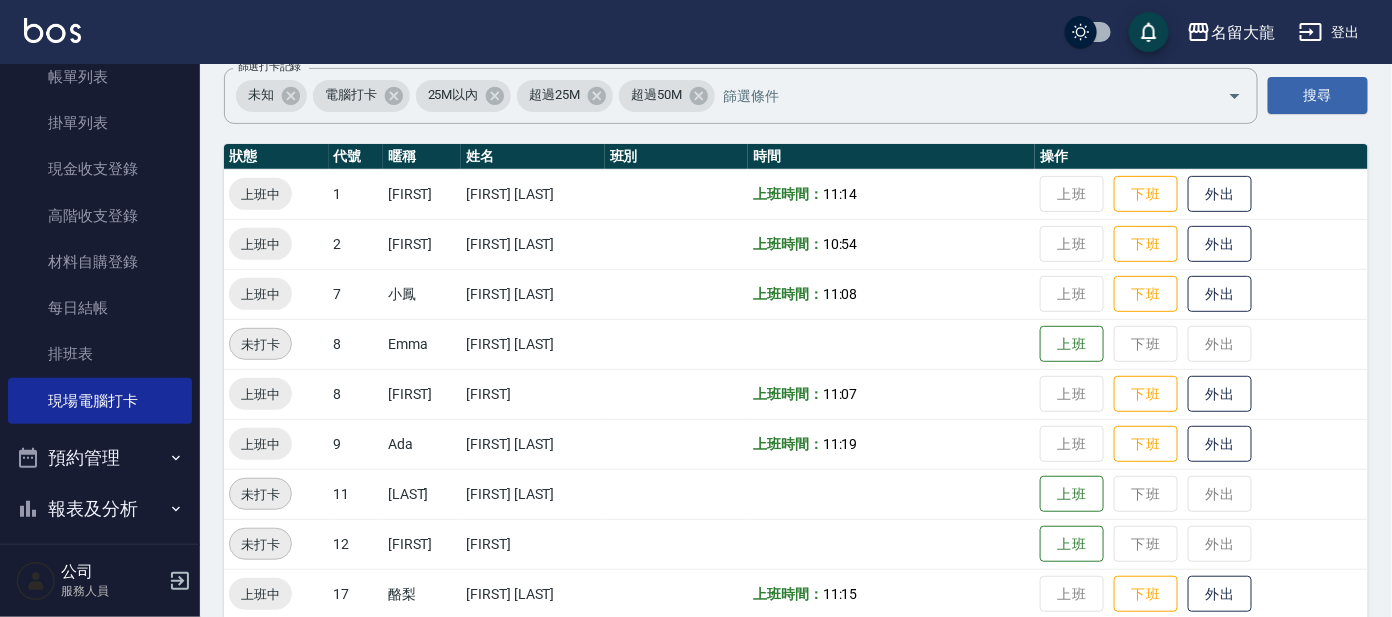 click on "上班 下班 外出" at bounding box center (1201, 444) 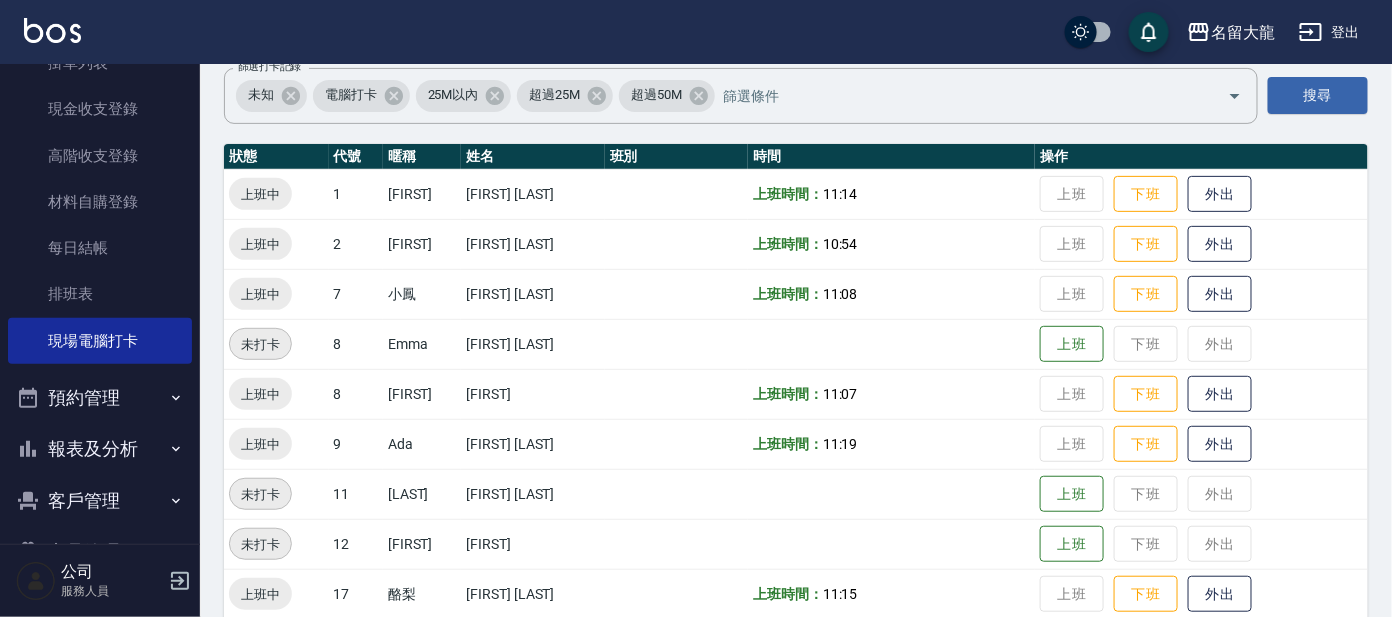 scroll, scrollTop: 240, scrollLeft: 0, axis: vertical 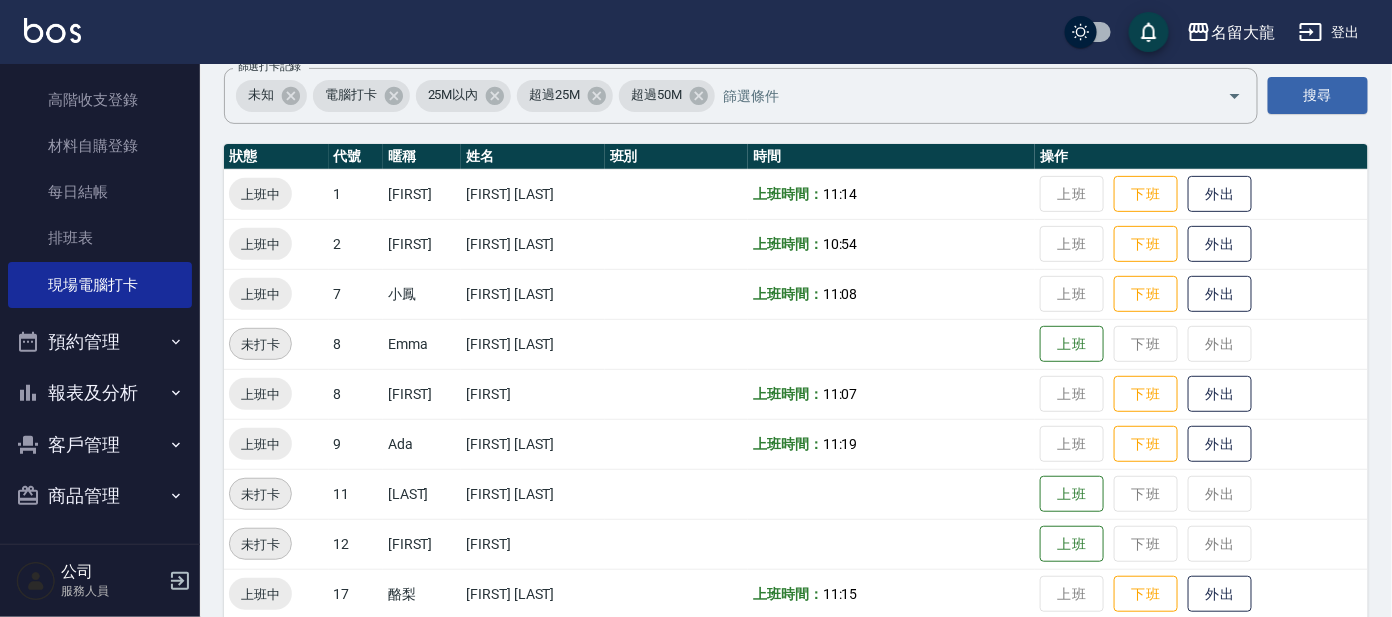 click on "報表及分析" at bounding box center [100, 393] 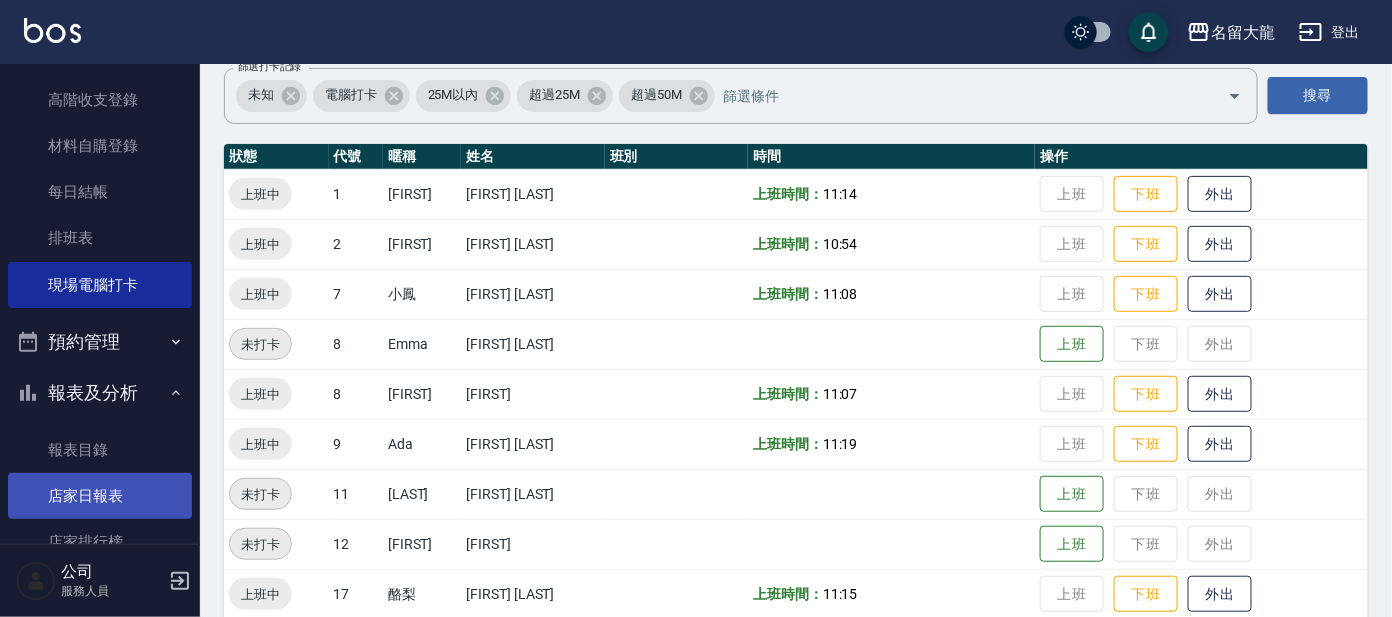 click on "店家日報表" at bounding box center [100, 496] 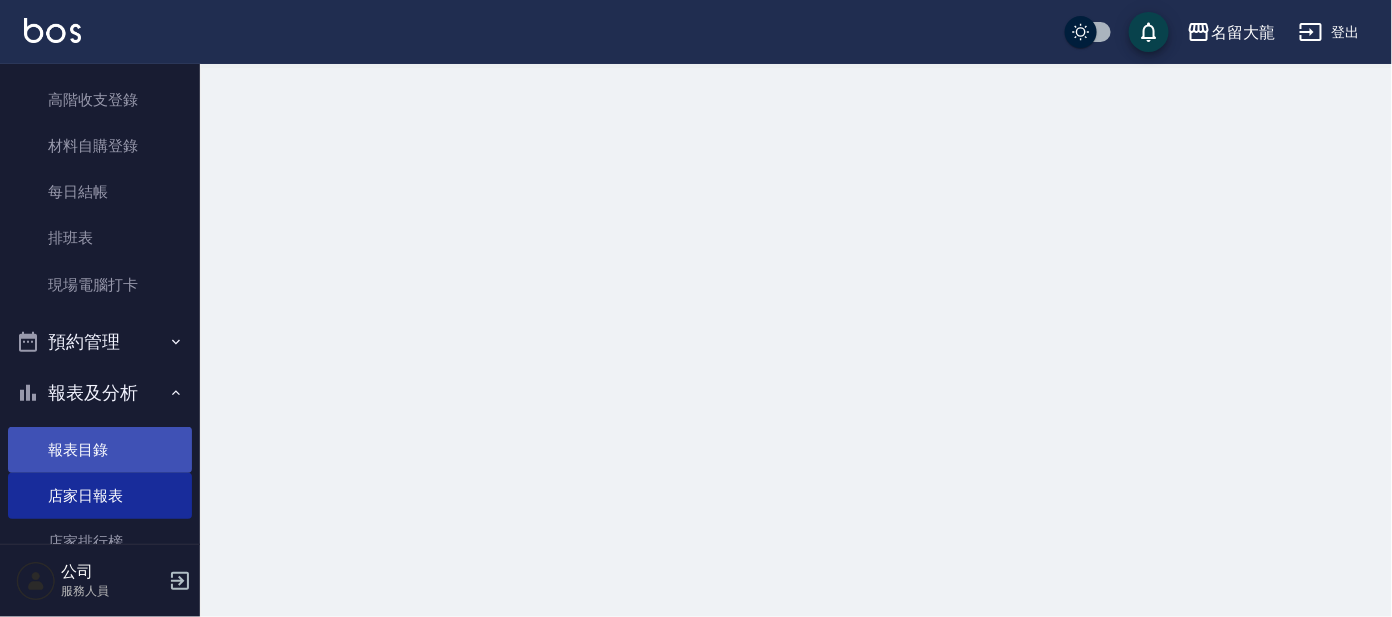 scroll, scrollTop: 0, scrollLeft: 0, axis: both 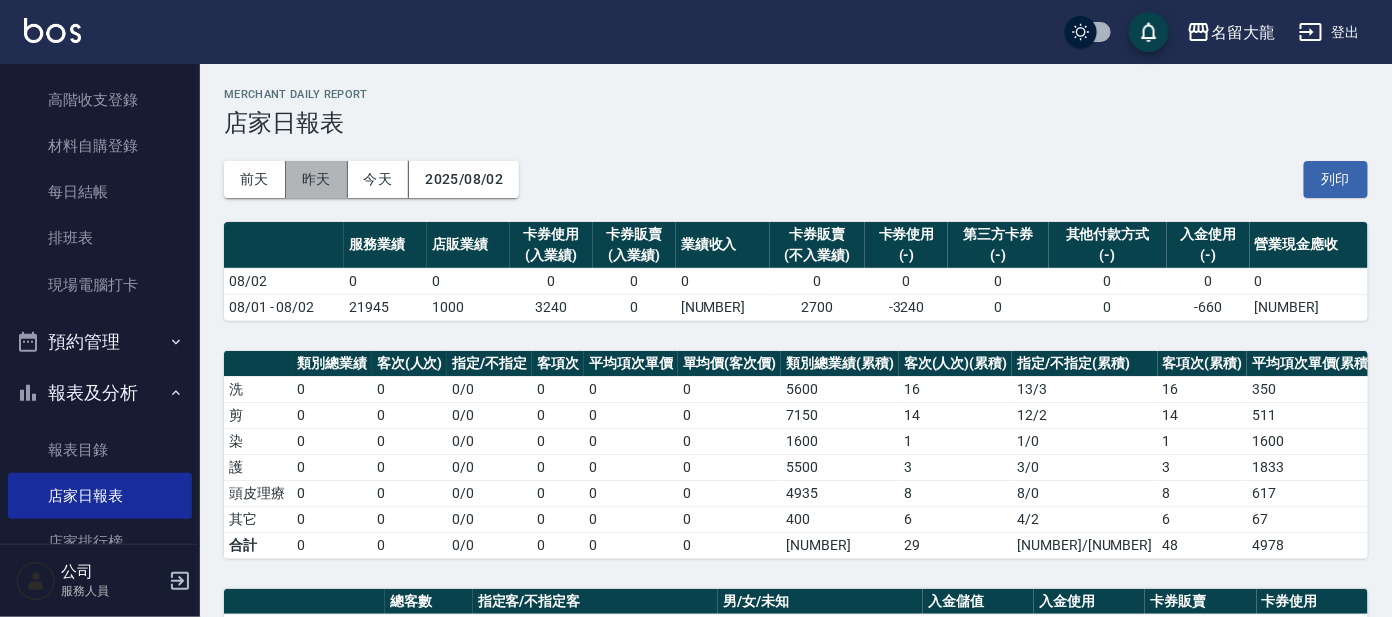 click on "昨天" at bounding box center (317, 179) 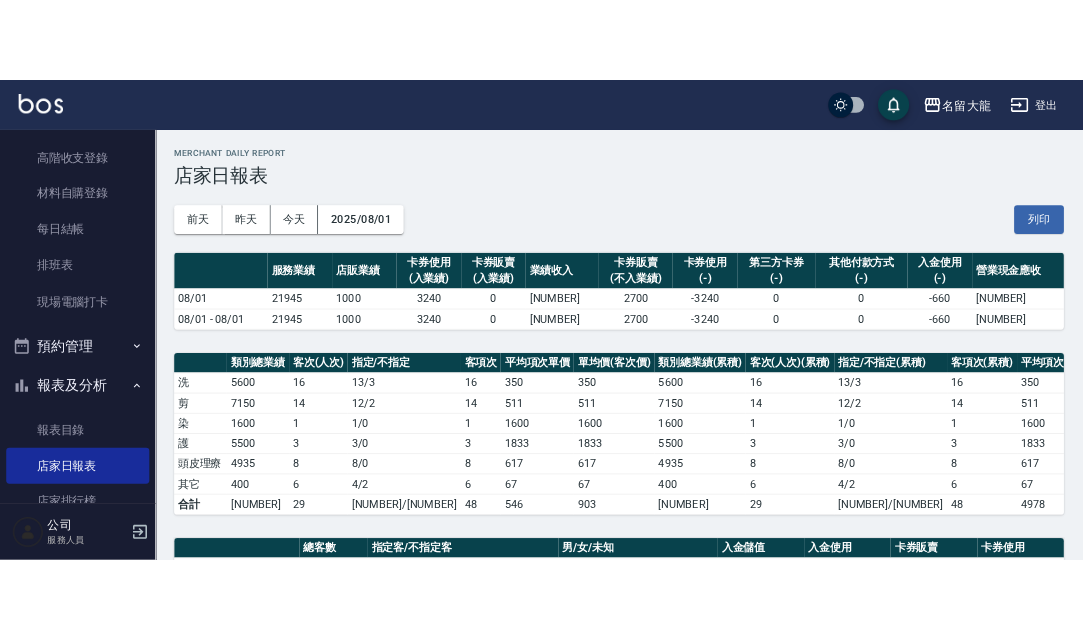 scroll, scrollTop: 540, scrollLeft: 0, axis: vertical 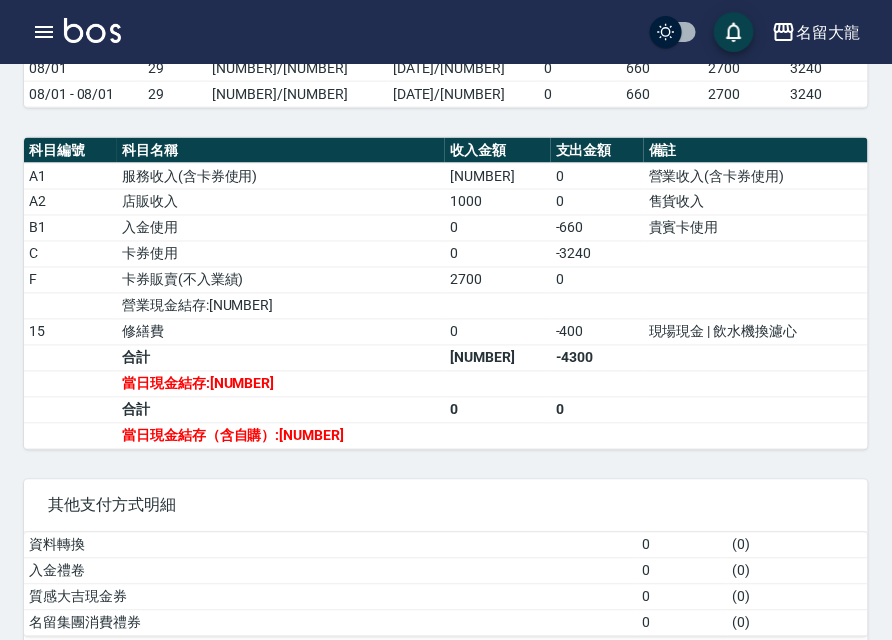 click on "[NUMBER]" at bounding box center [498, 176] 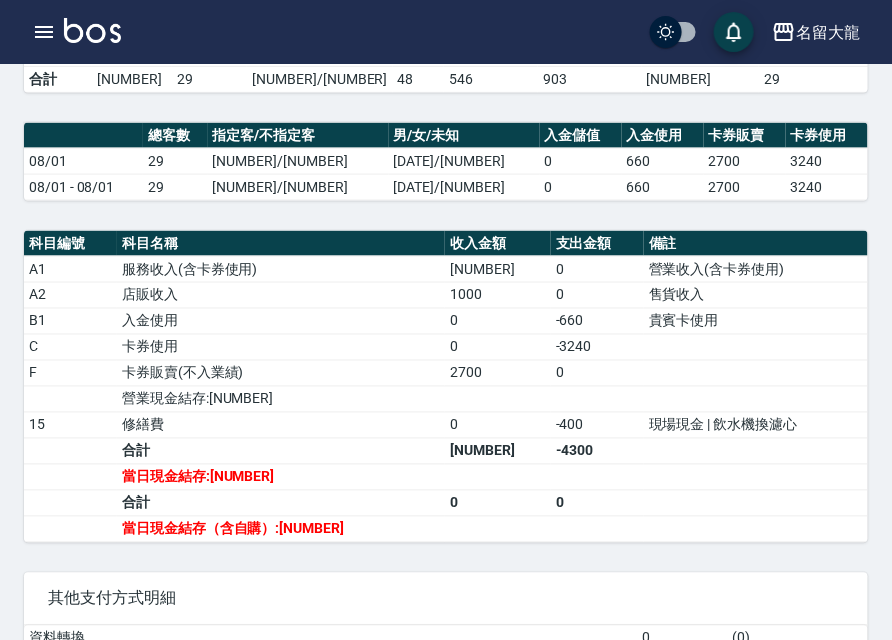 scroll, scrollTop: 0, scrollLeft: 0, axis: both 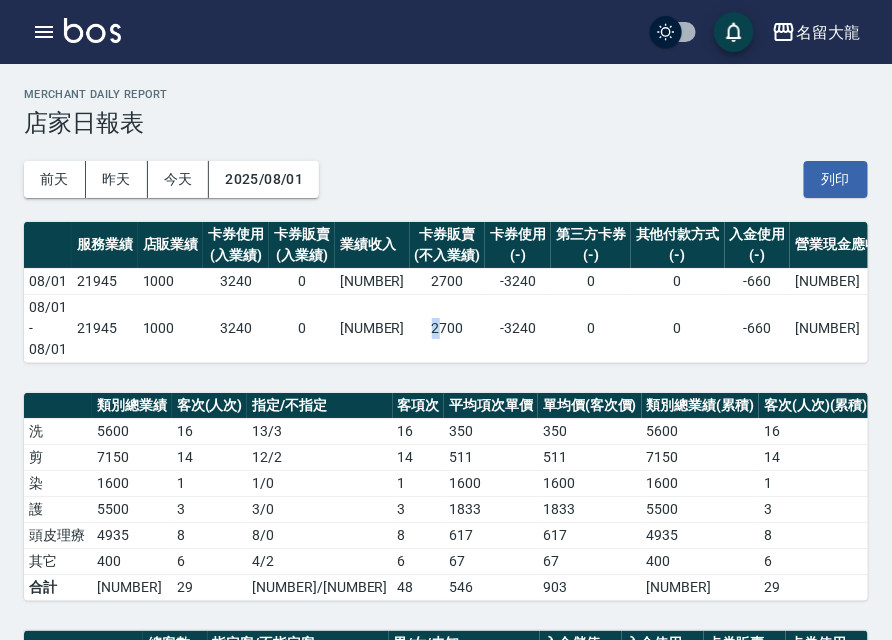 drag, startPoint x: 431, startPoint y: 330, endPoint x: 423, endPoint y: 320, distance: 12.806249 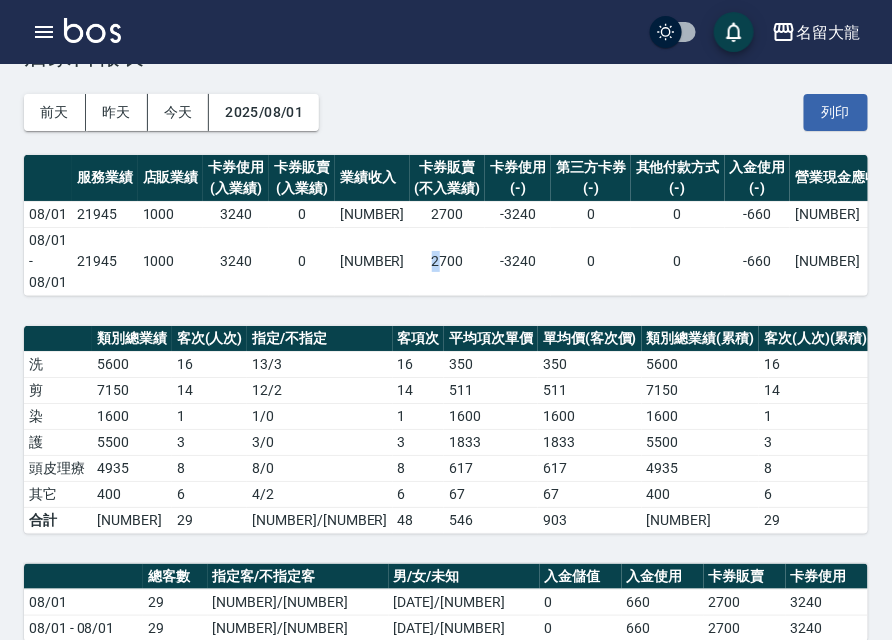 scroll, scrollTop: 124, scrollLeft: 0, axis: vertical 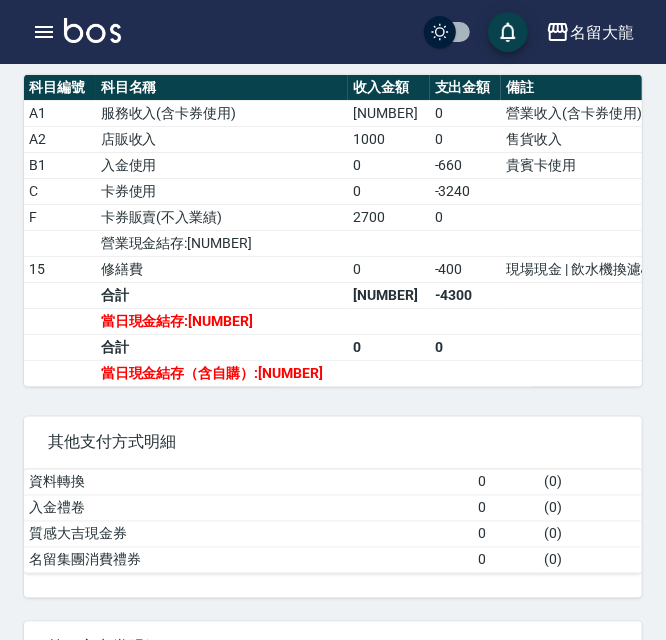 drag, startPoint x: 282, startPoint y: 312, endPoint x: 256, endPoint y: 337, distance: 36.069378 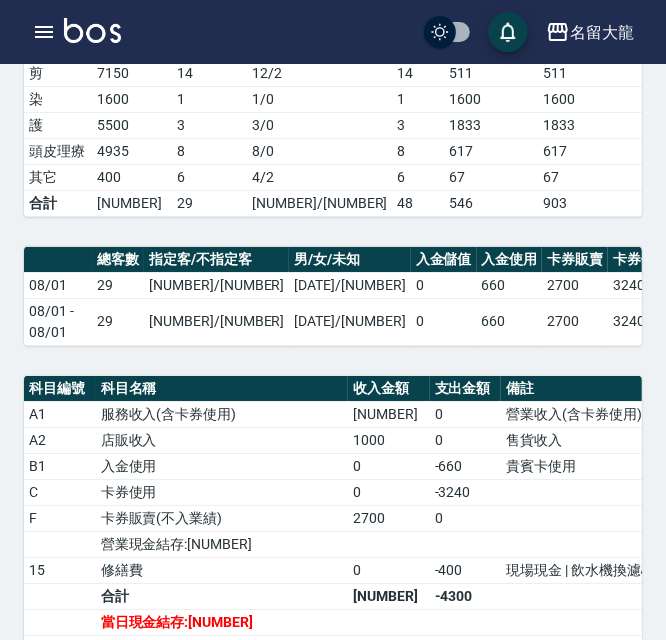 scroll, scrollTop: 310, scrollLeft: 0, axis: vertical 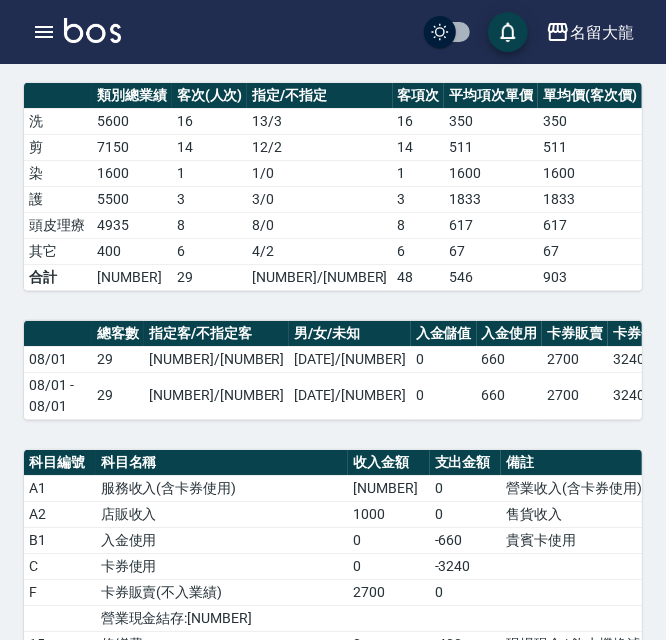 drag, startPoint x: 372, startPoint y: 266, endPoint x: 380, endPoint y: 254, distance: 14.422205 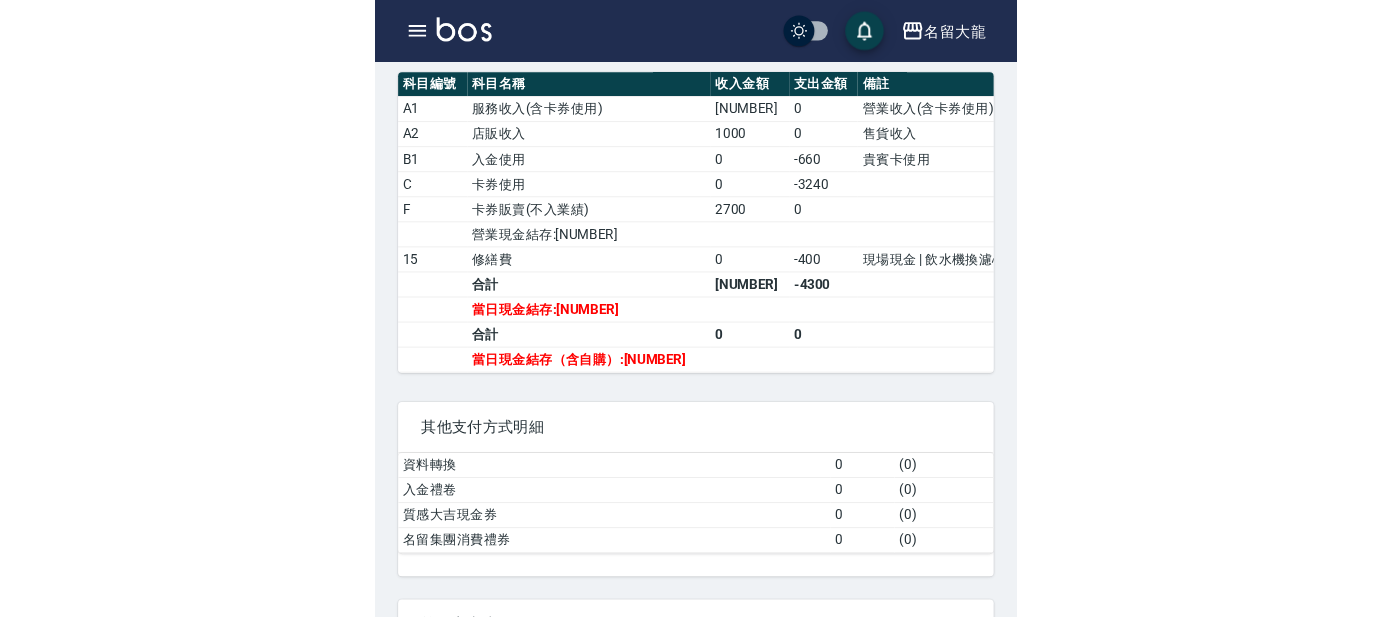 scroll, scrollTop: 644, scrollLeft: 0, axis: vertical 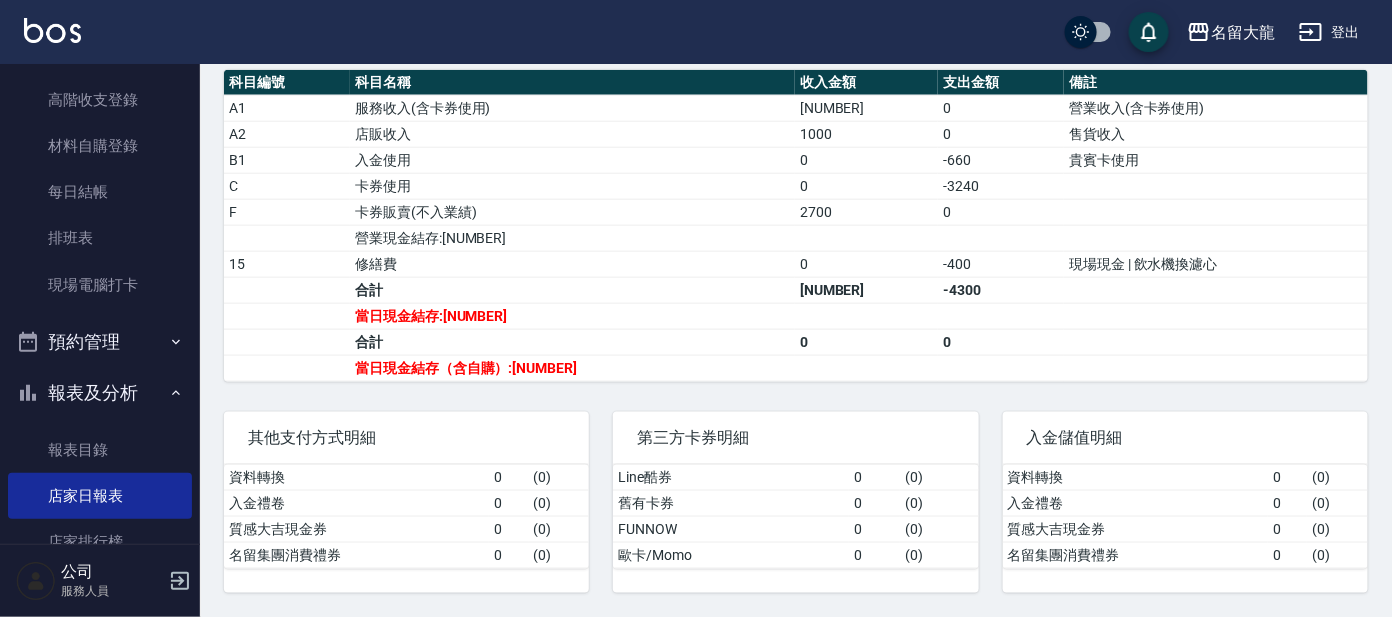 click on "報表及分析" at bounding box center (100, 393) 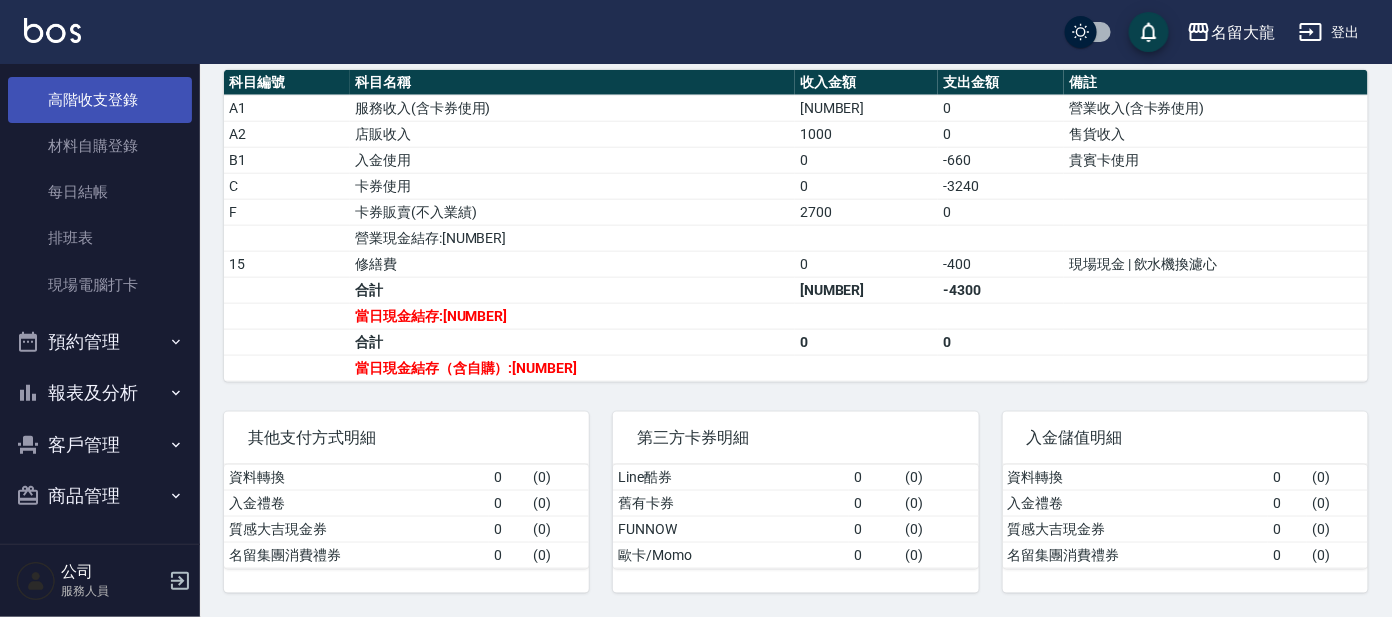 scroll, scrollTop: 0, scrollLeft: 0, axis: both 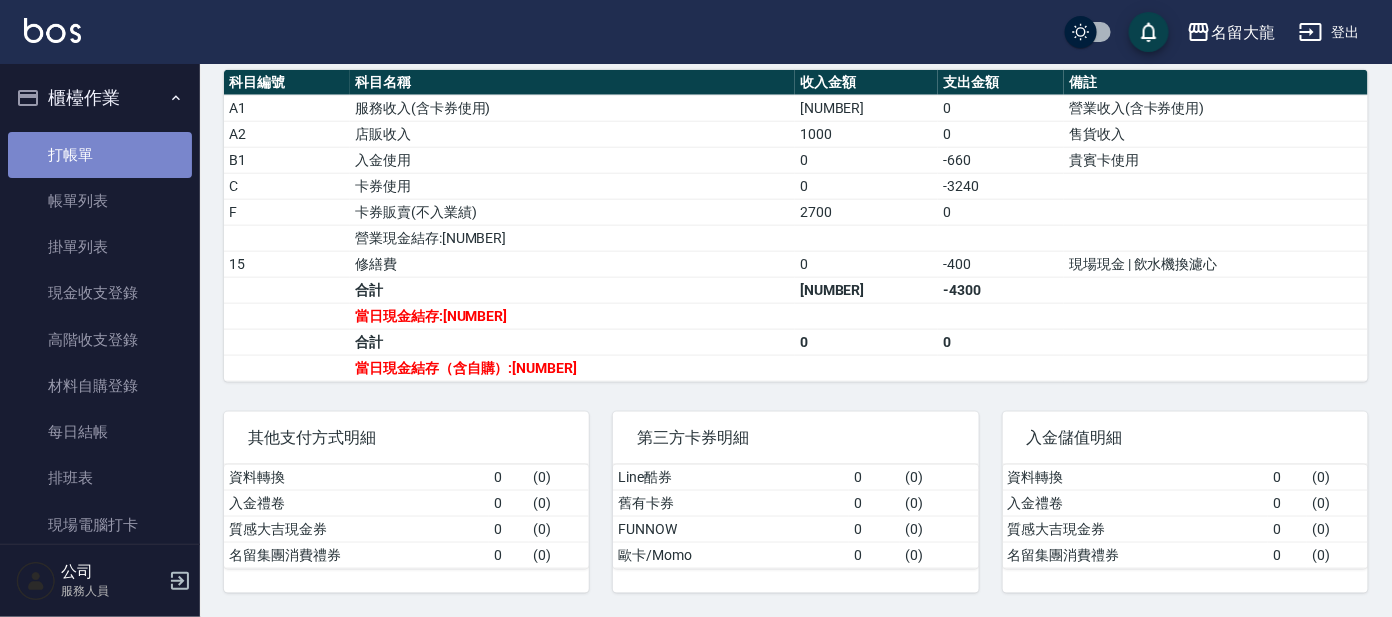 click on "打帳單" at bounding box center [100, 155] 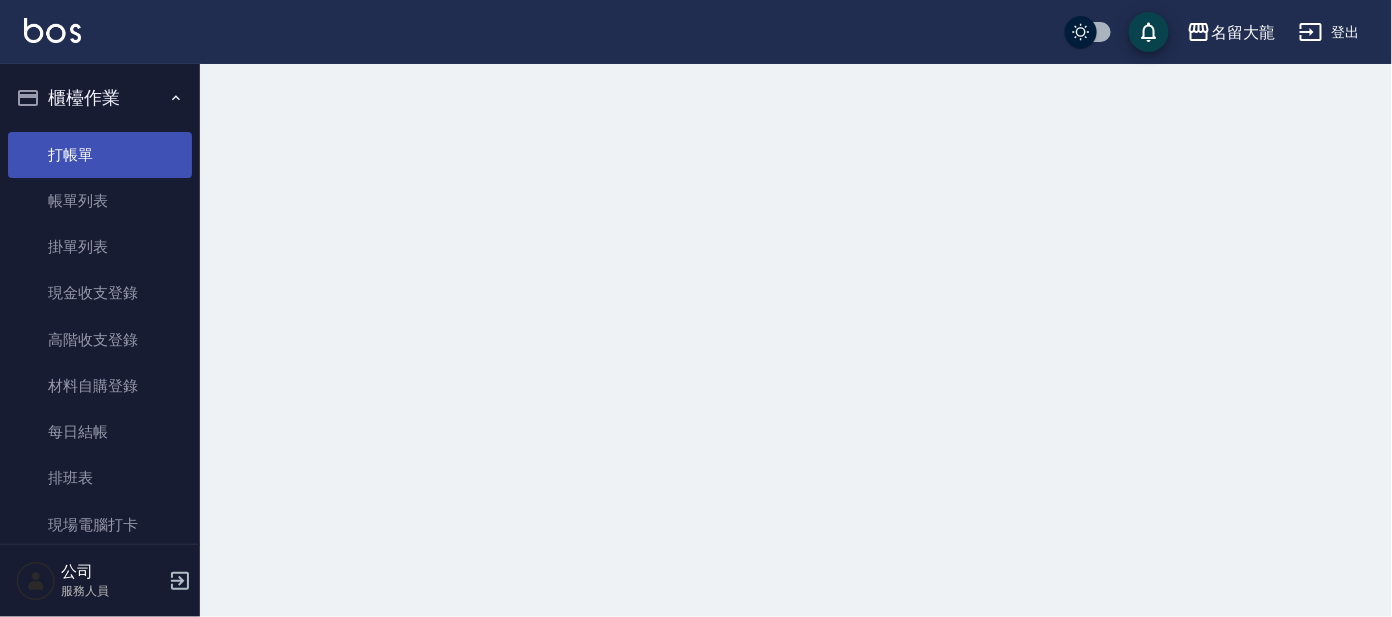 scroll, scrollTop: 0, scrollLeft: 0, axis: both 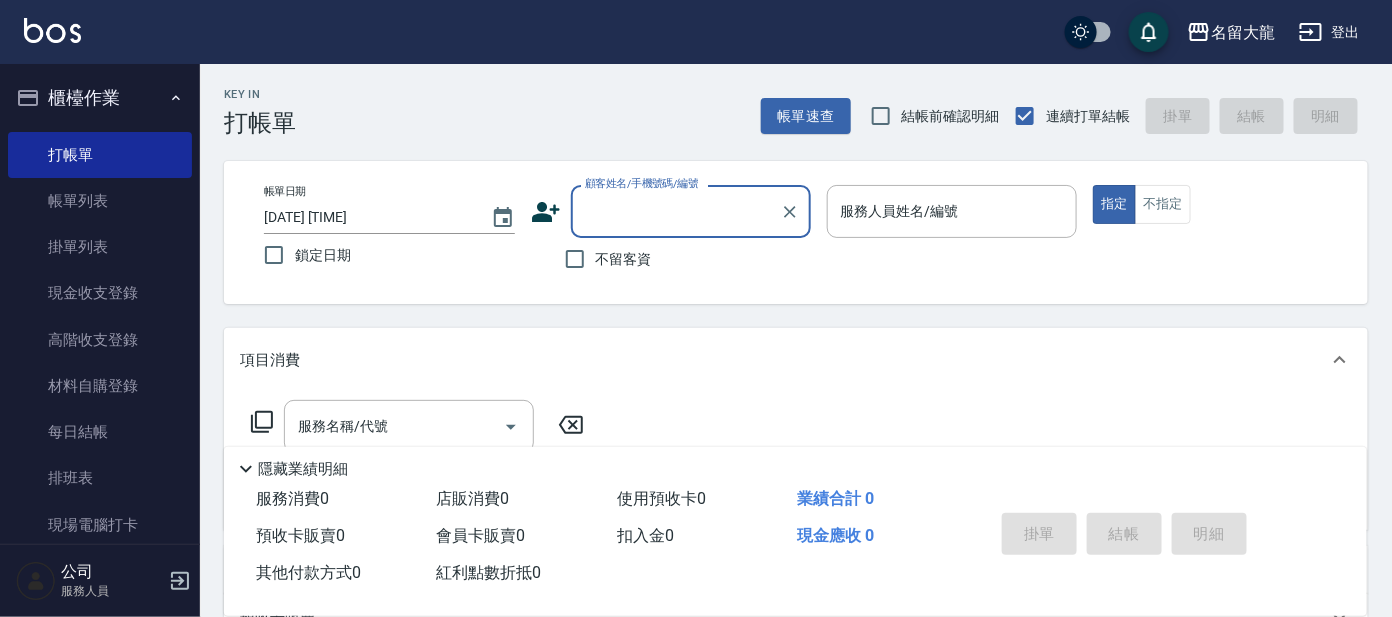 click on "帳單日期 [DATE] [TIME] 鎖定日期 顧客姓名/手機號碼/編號 顧客姓名/手機號碼/編號 不留客資 服務人員姓名/編號 服務人員姓名/編號 指定 不指定" at bounding box center (796, 232) 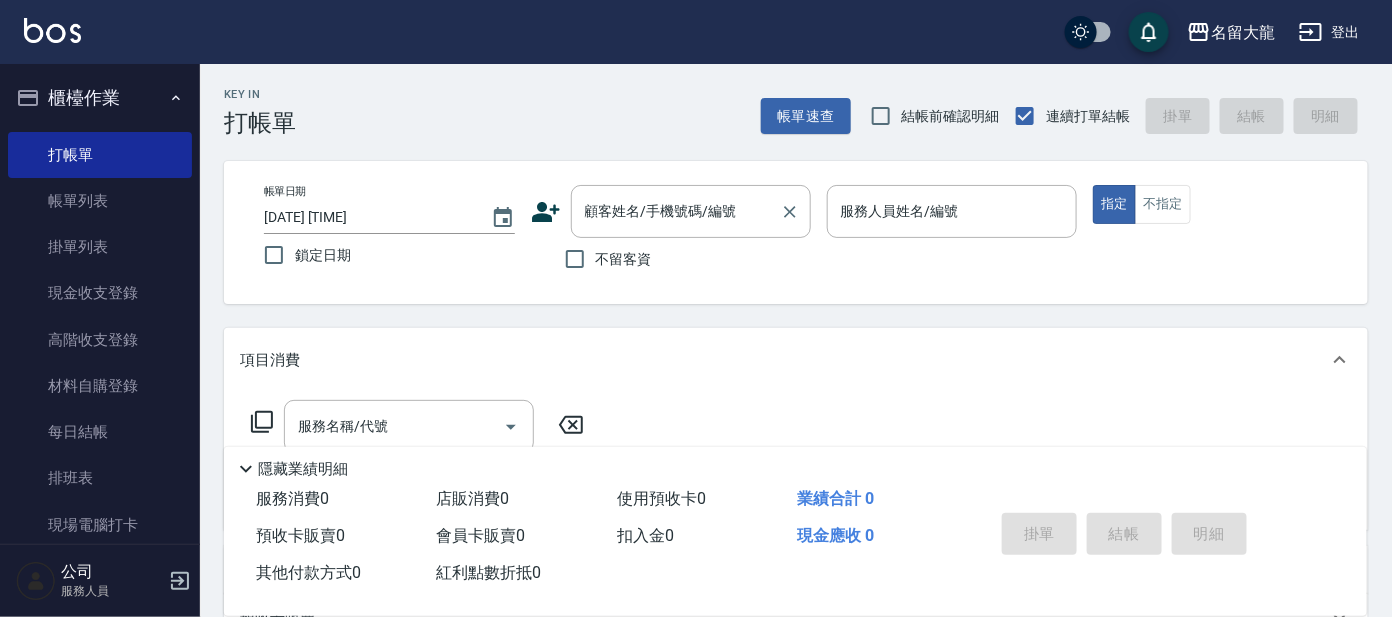click on "顧客姓名/手機號碼/編號" at bounding box center (676, 211) 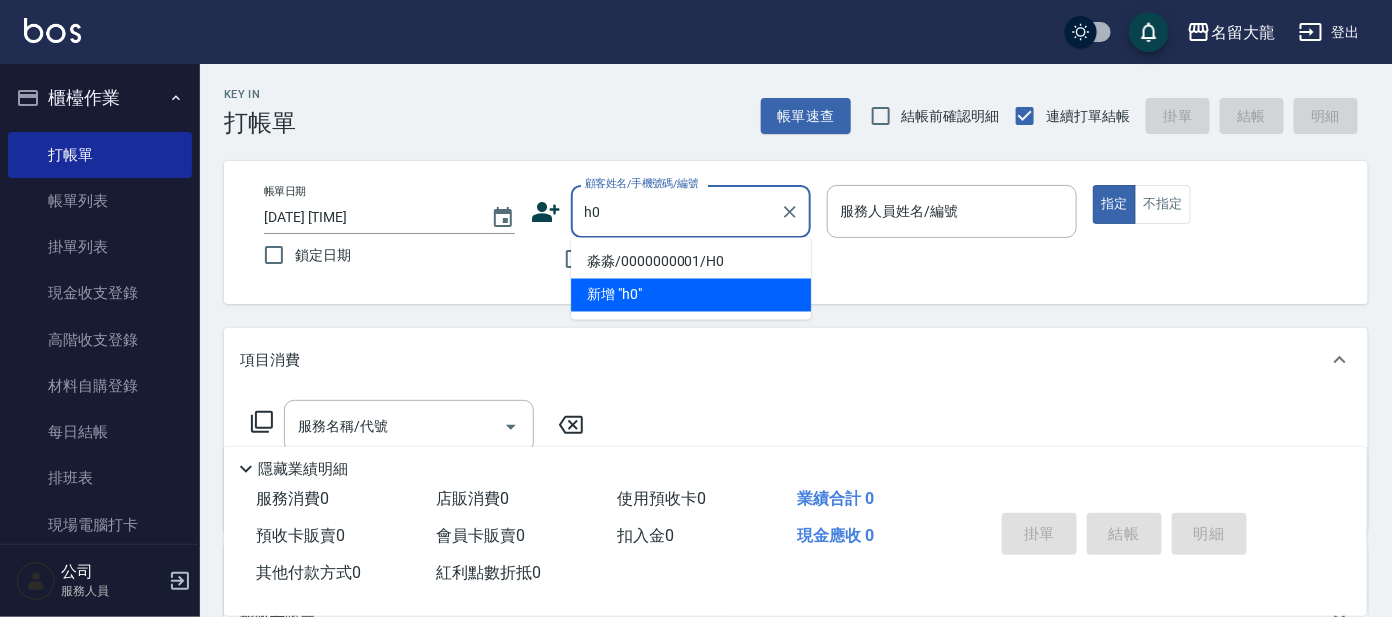 click on "淼淼/0000000001/H0" at bounding box center (691, 262) 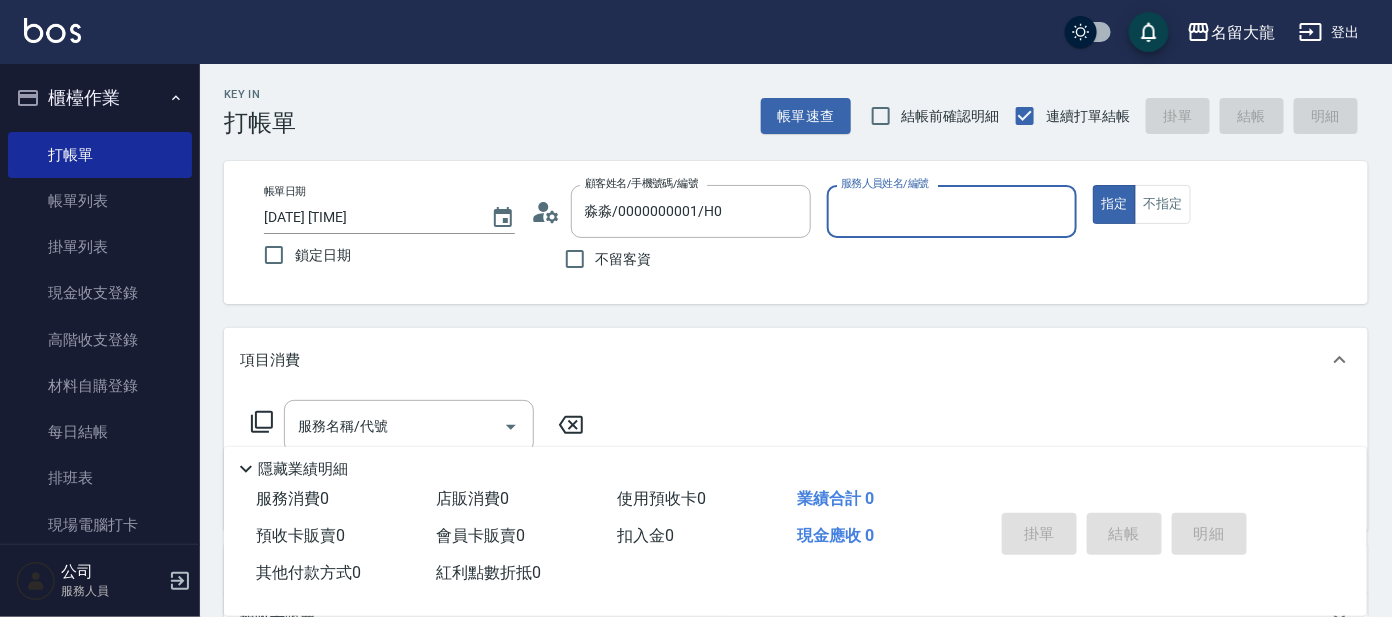 type on "[FIRST]-8" 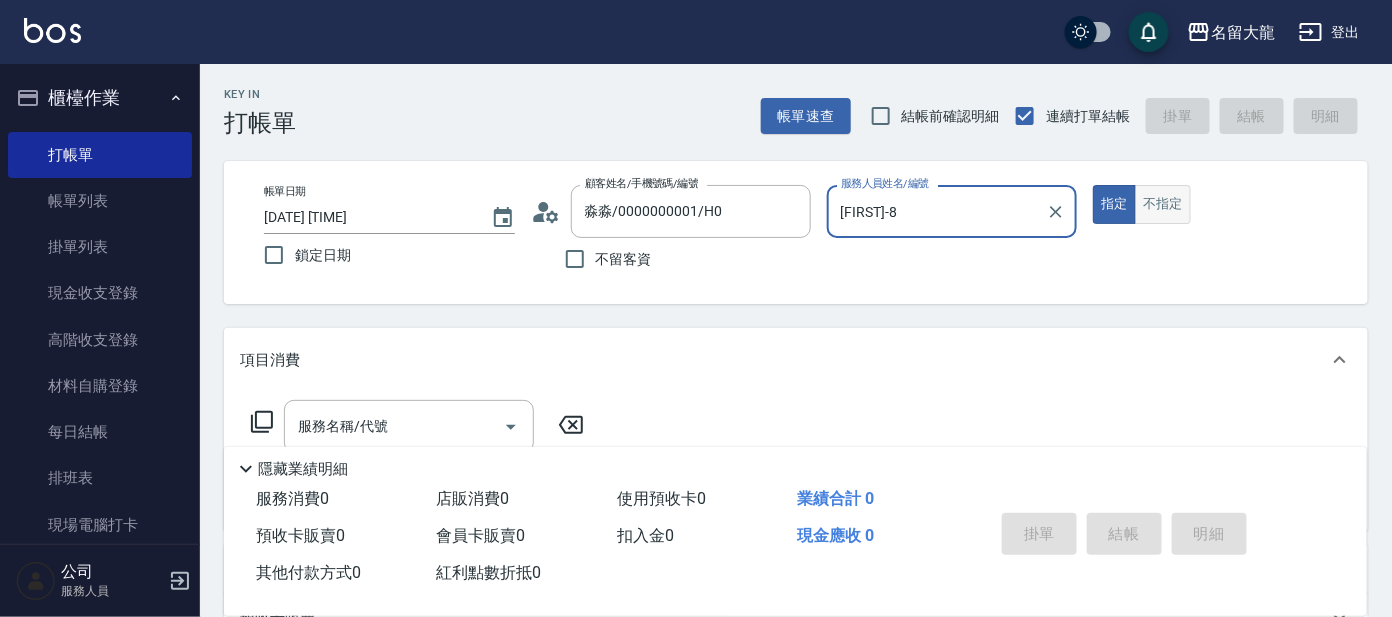 drag, startPoint x: 1167, startPoint y: 195, endPoint x: 1155, endPoint y: 196, distance: 12.0415945 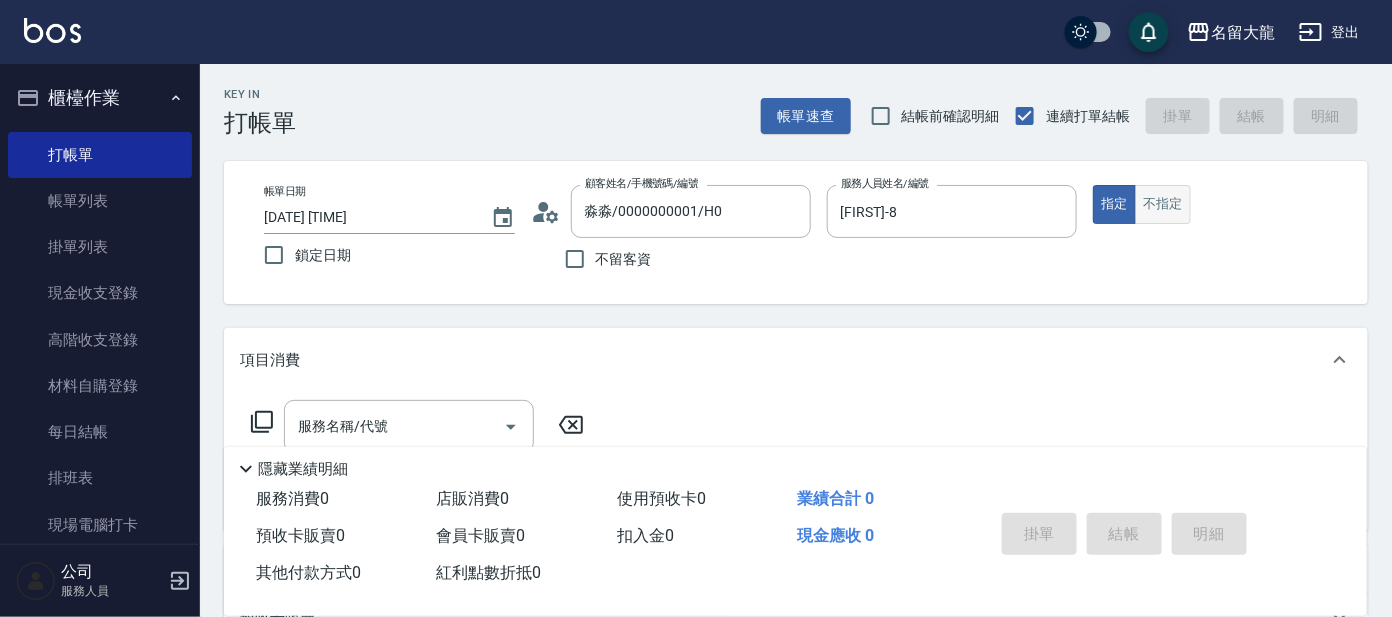 click on "不指定" at bounding box center [1163, 204] 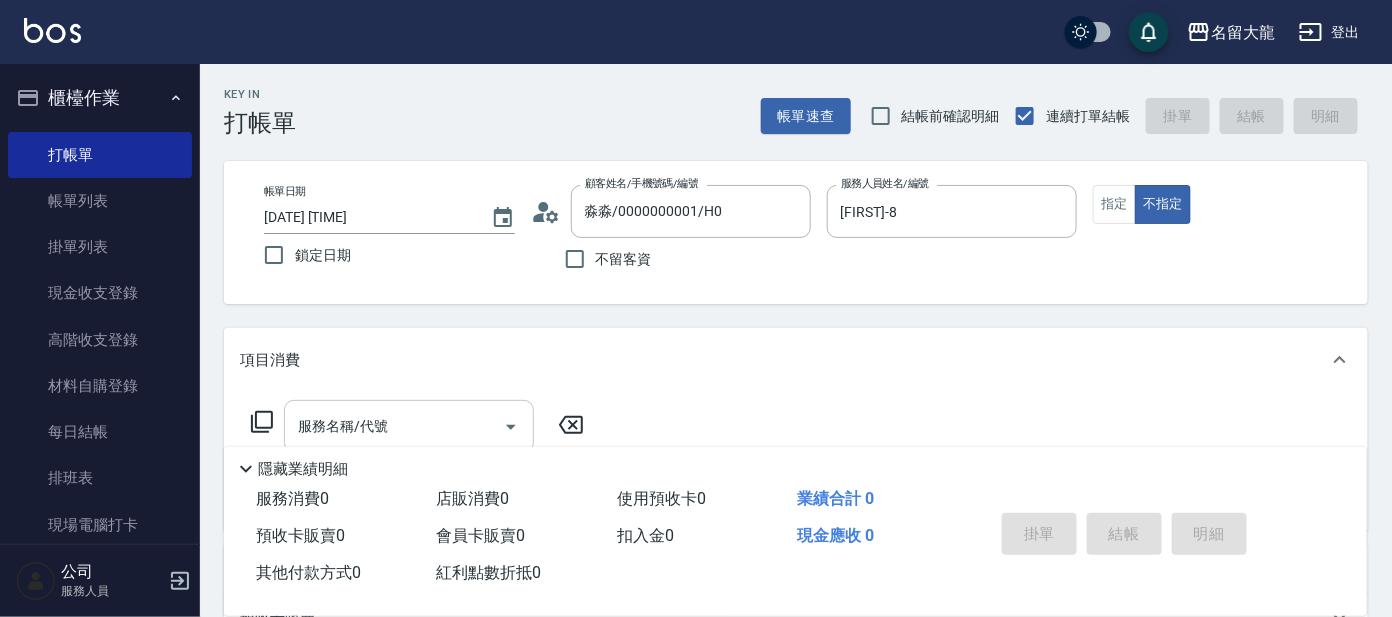 click on "服務名稱/代號" at bounding box center [394, 426] 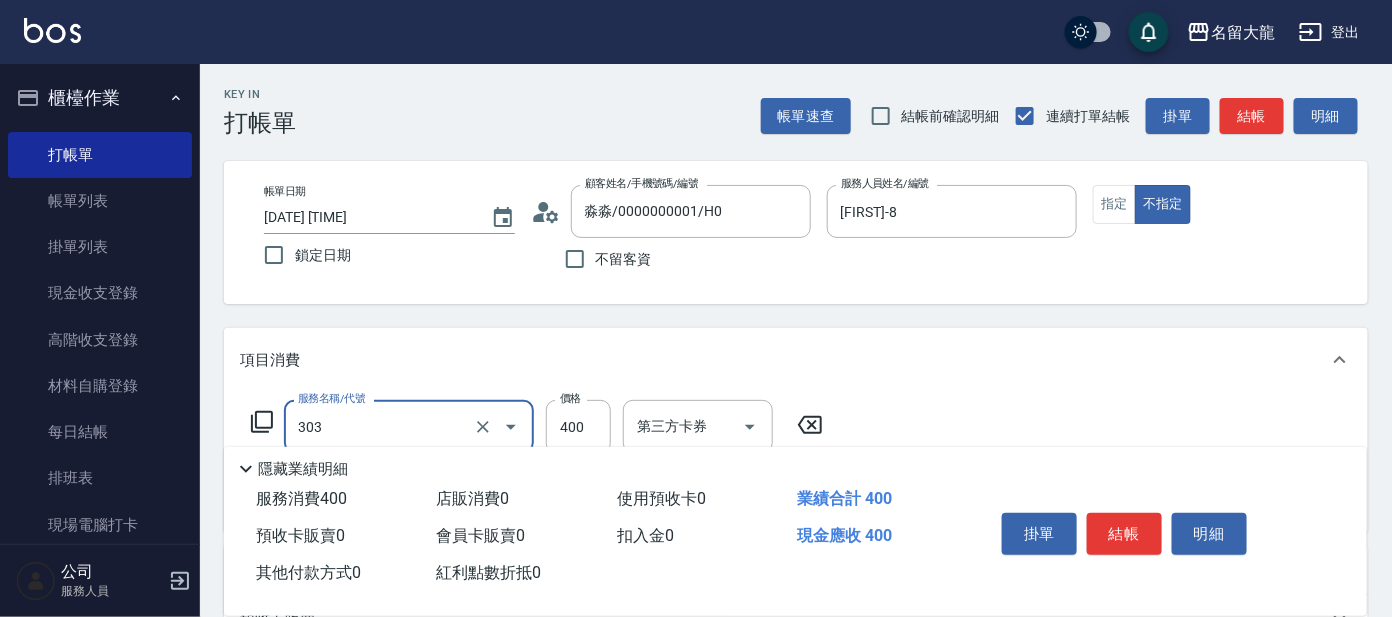 type on "剪髮C級設計師(303)" 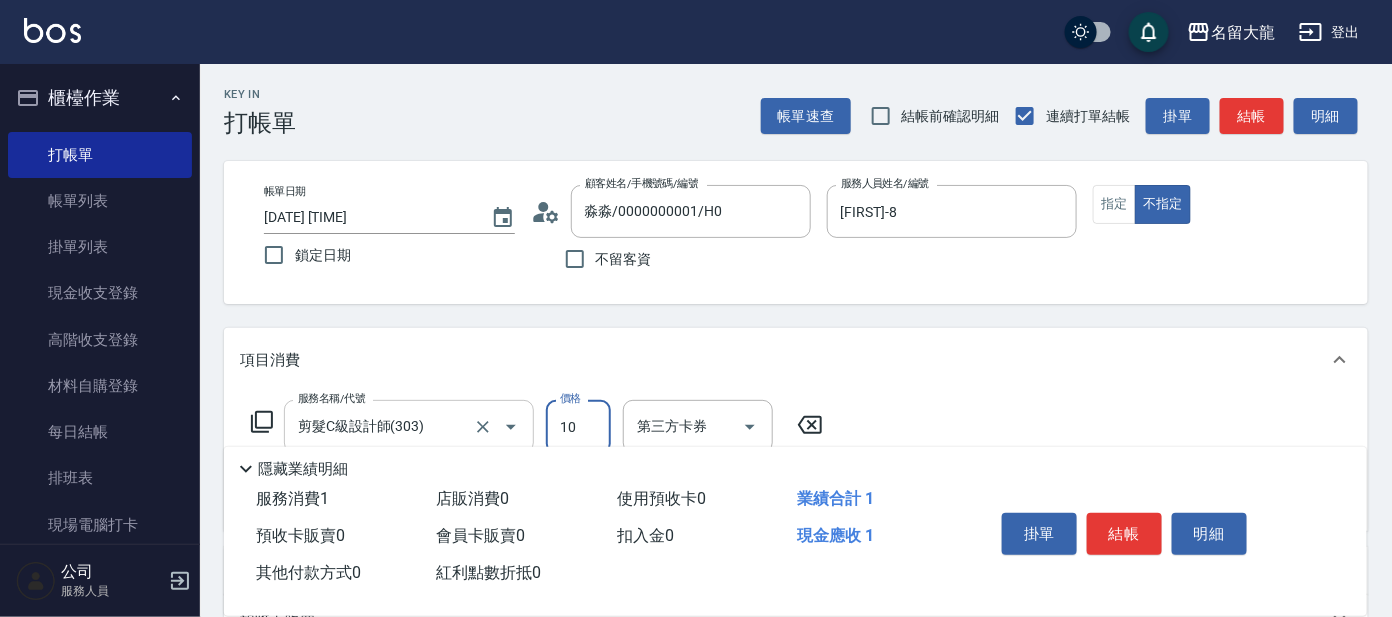type on "100" 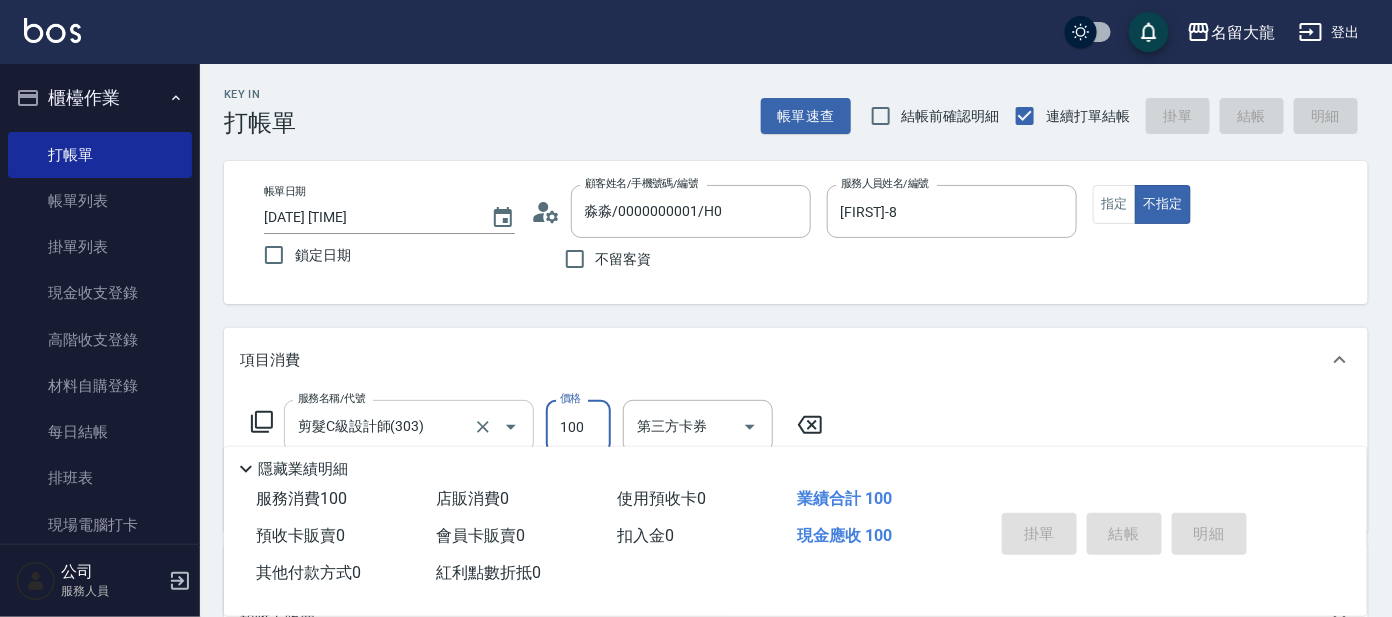 type on "2025/08/02 11:54" 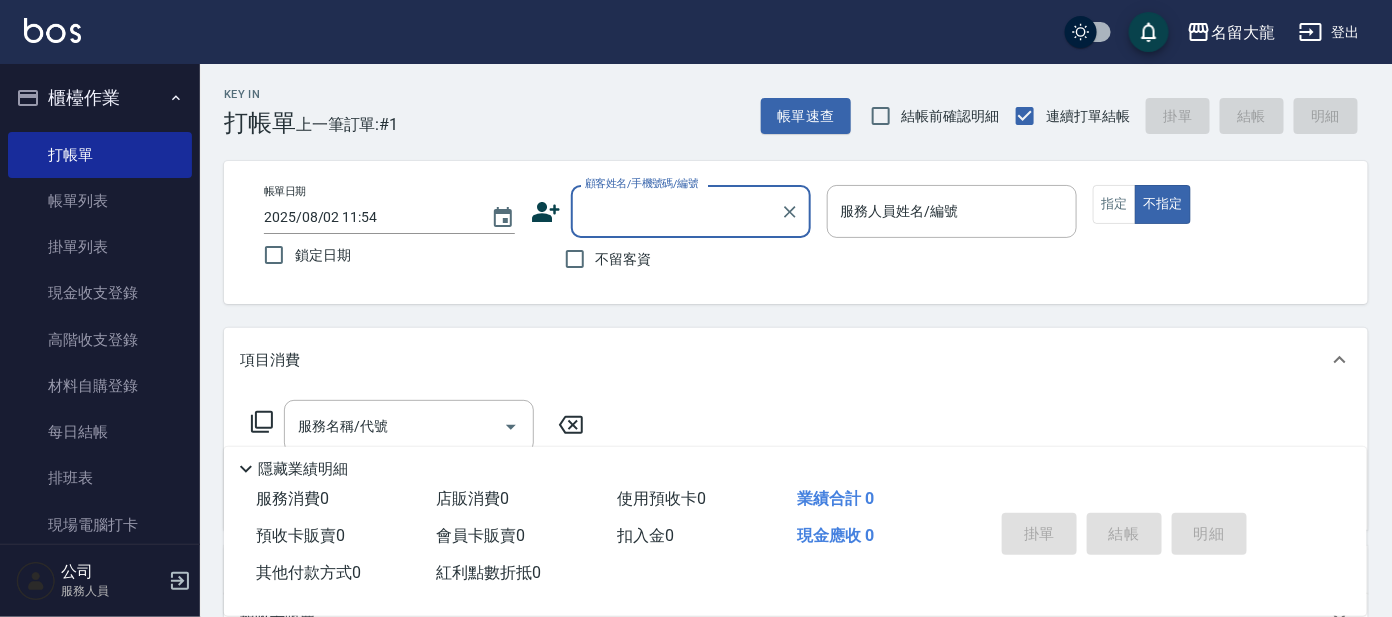click on "顧客姓名/手機號碼/編號" at bounding box center [676, 211] 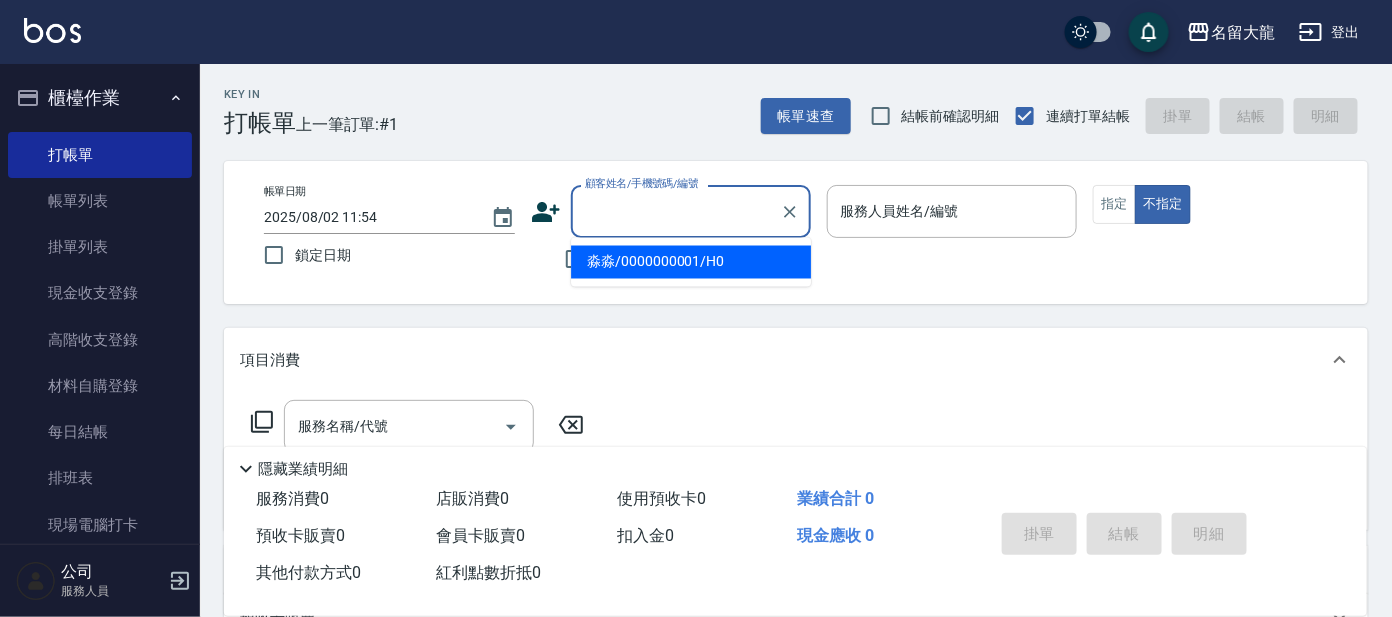 type on "G" 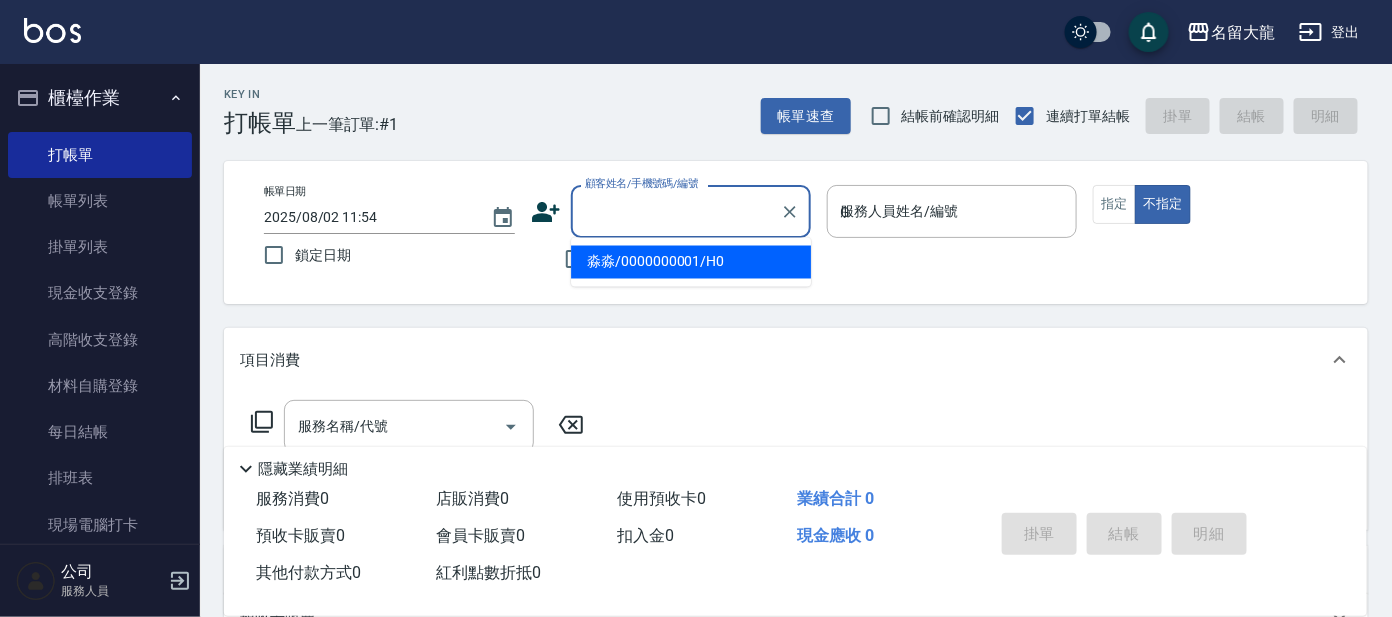 type on "淼淼/0000000001/H0" 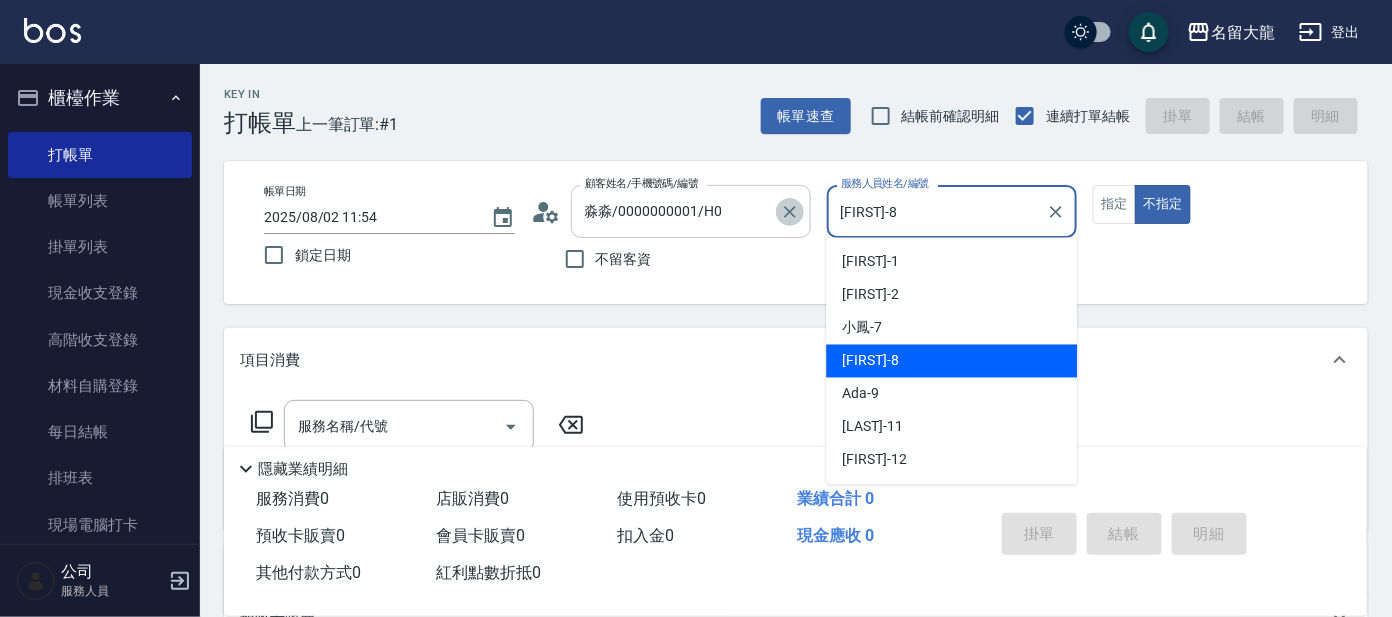 click 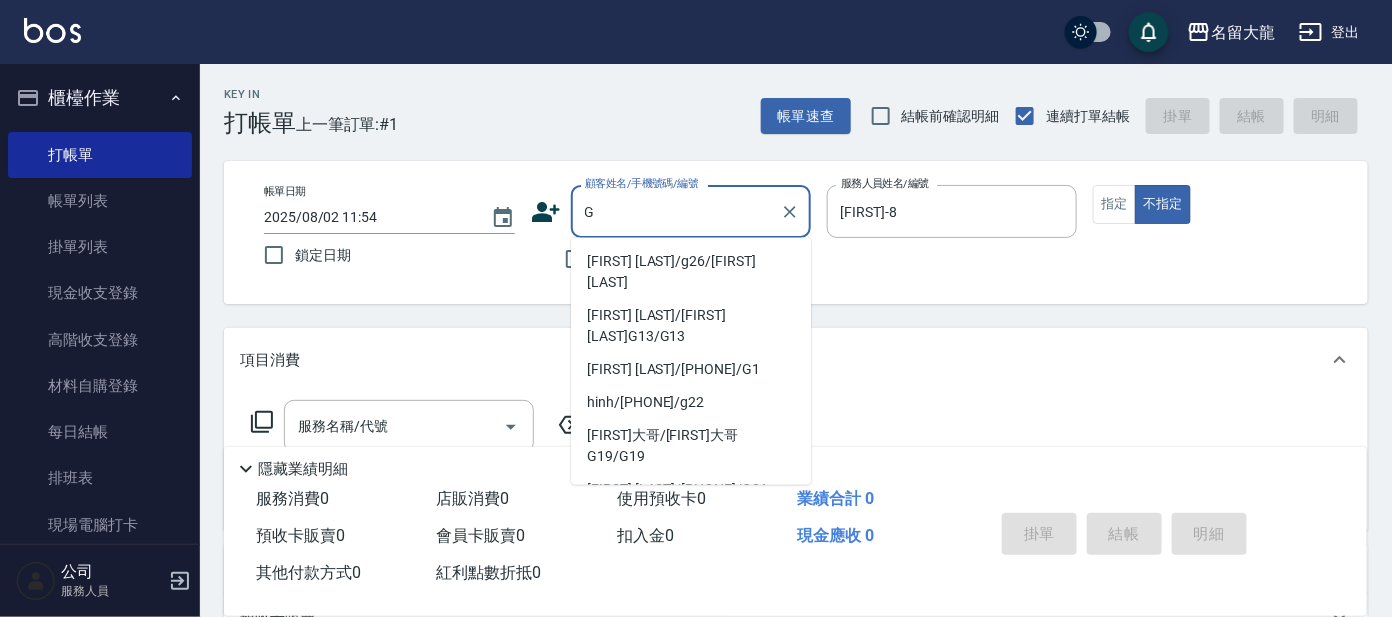 click on "[FIRST] [LAST]/g26/[FIRST] [LAST]" at bounding box center [691, 273] 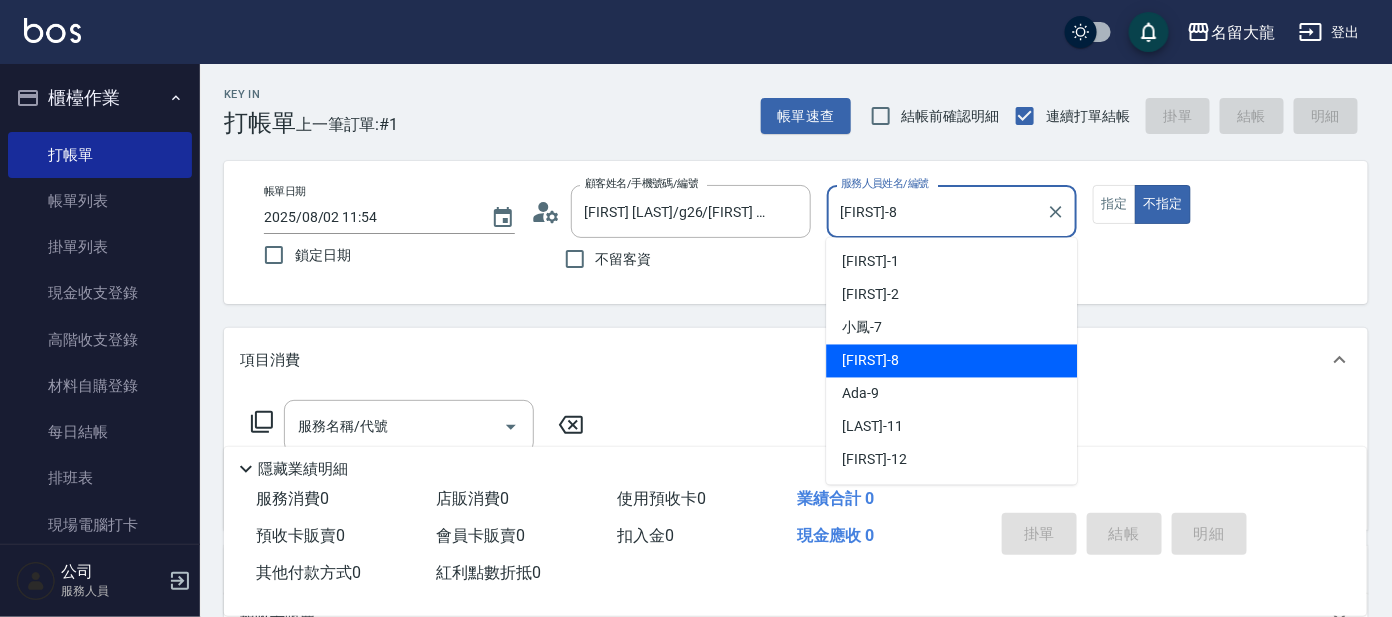 click on "[FIRST]-8" at bounding box center (937, 211) 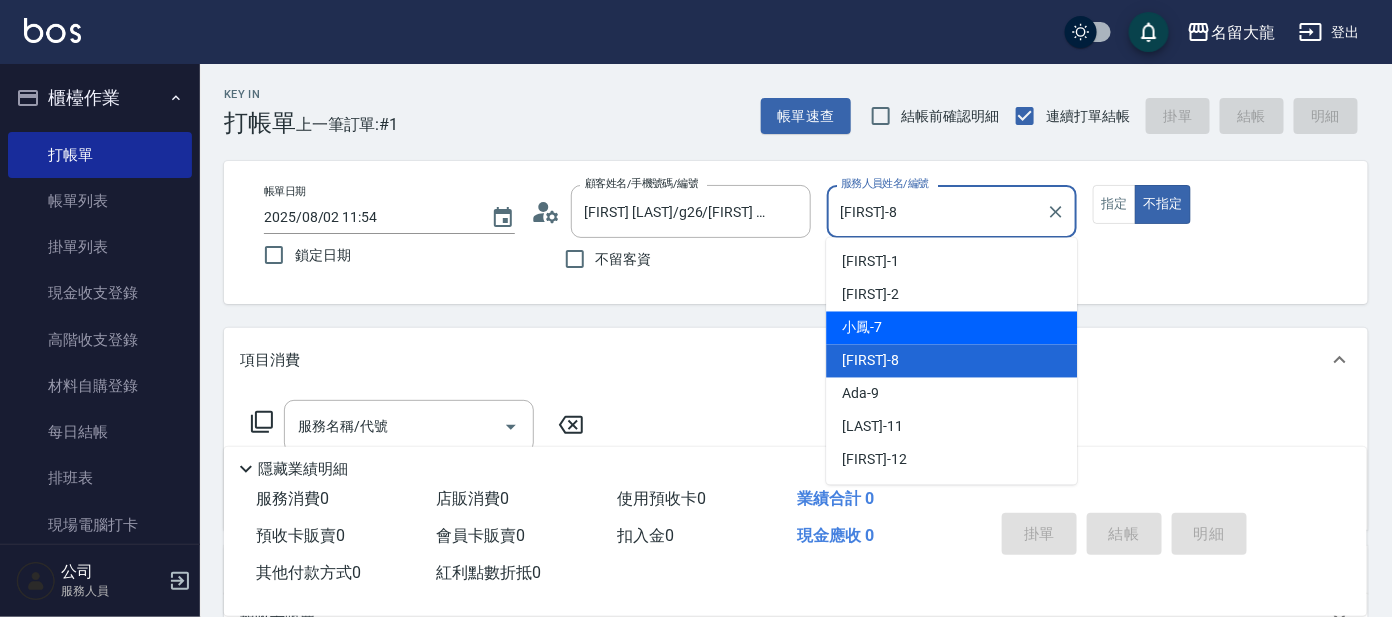 drag, startPoint x: 921, startPoint y: 332, endPoint x: 1007, endPoint y: 247, distance: 120.91733 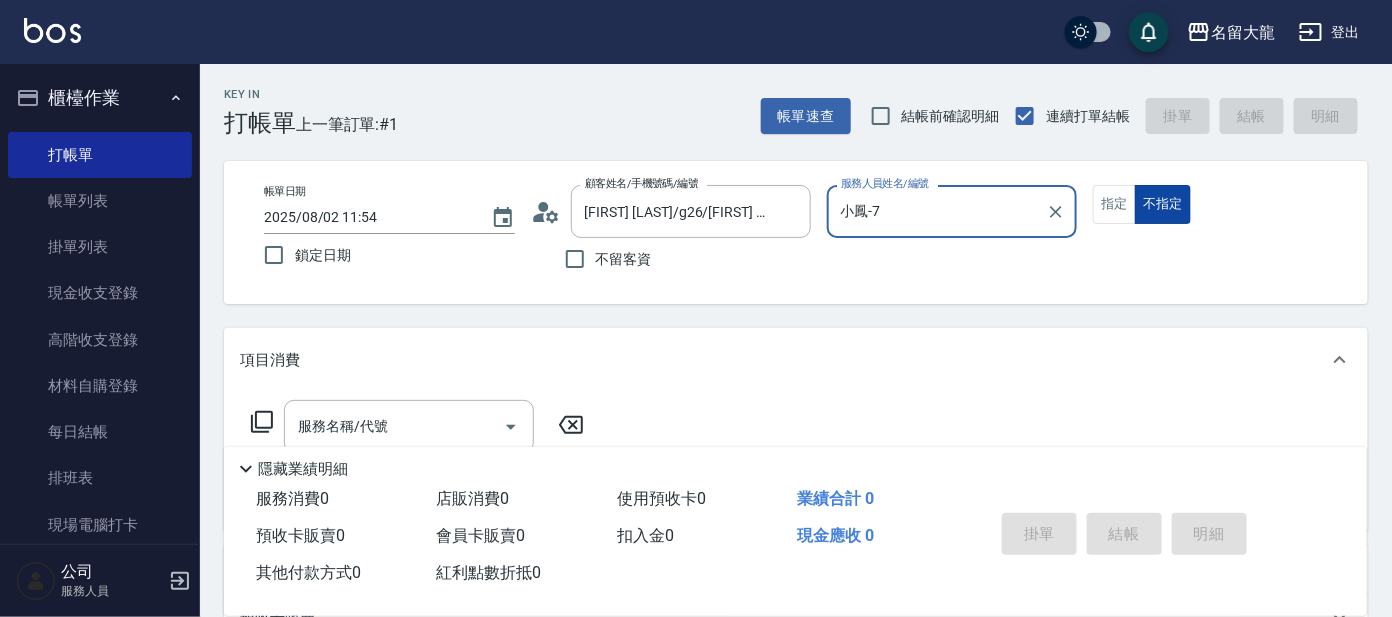 drag, startPoint x: 1187, startPoint y: 183, endPoint x: 1171, endPoint y: 195, distance: 20 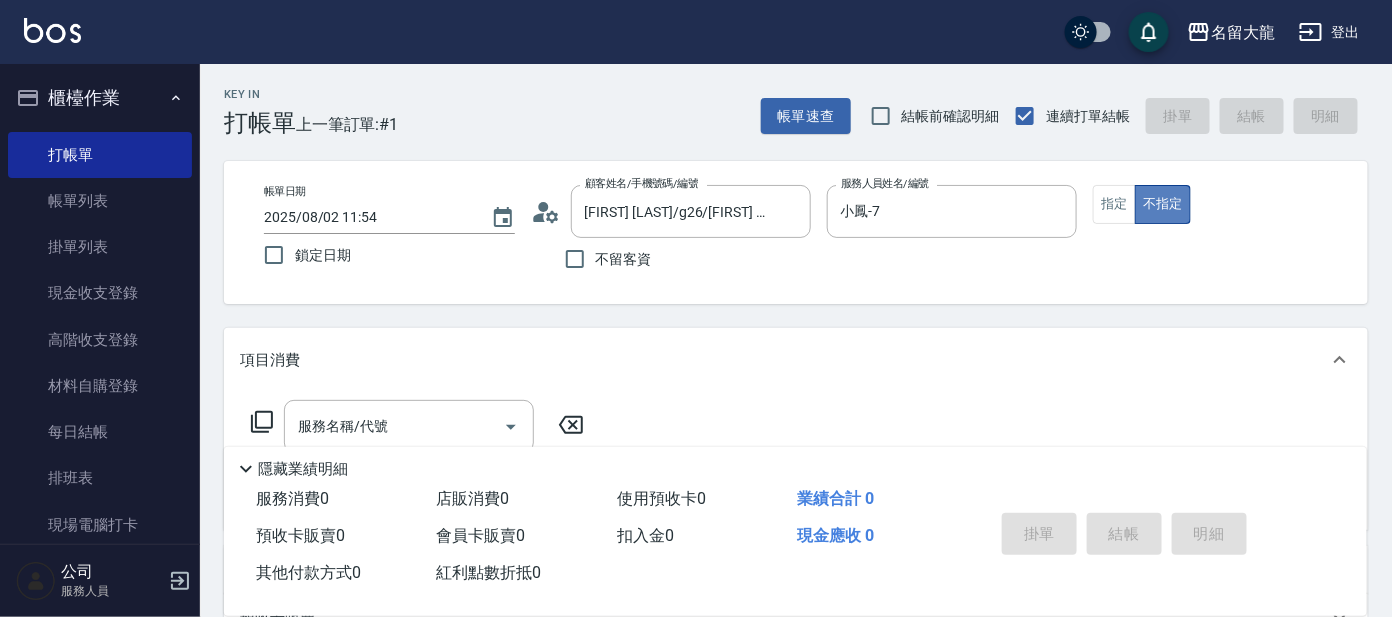 click on "不指定" at bounding box center [1163, 204] 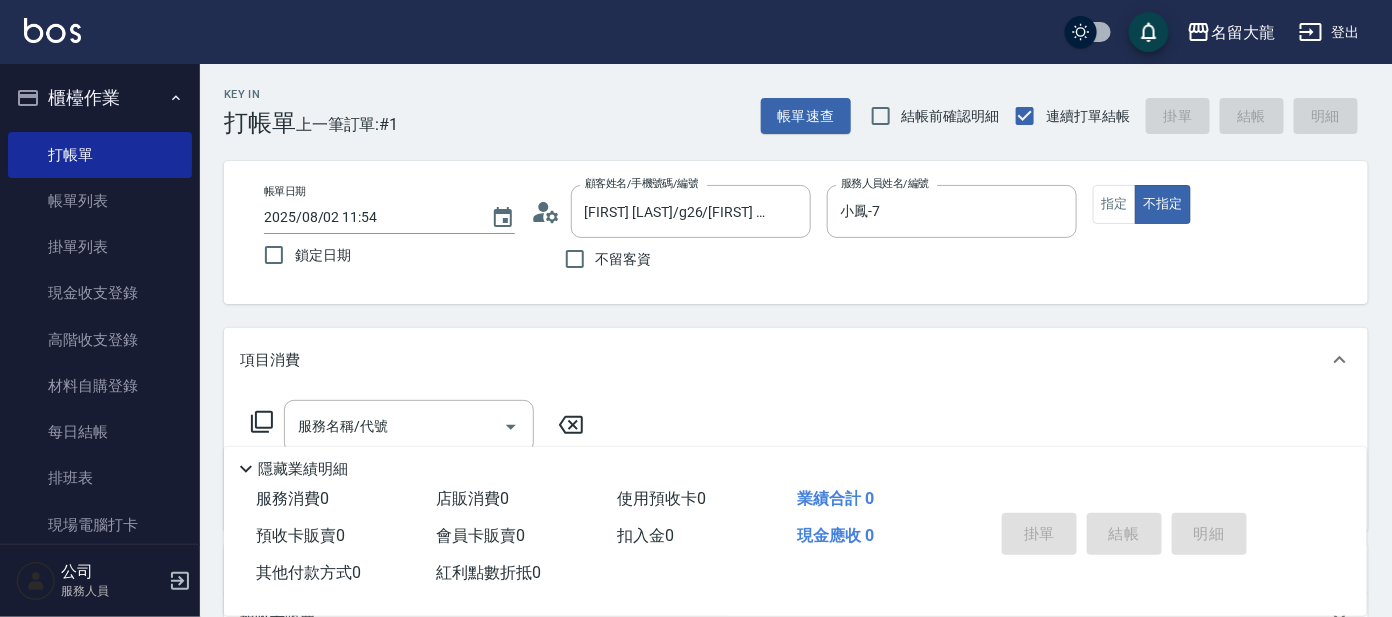 click 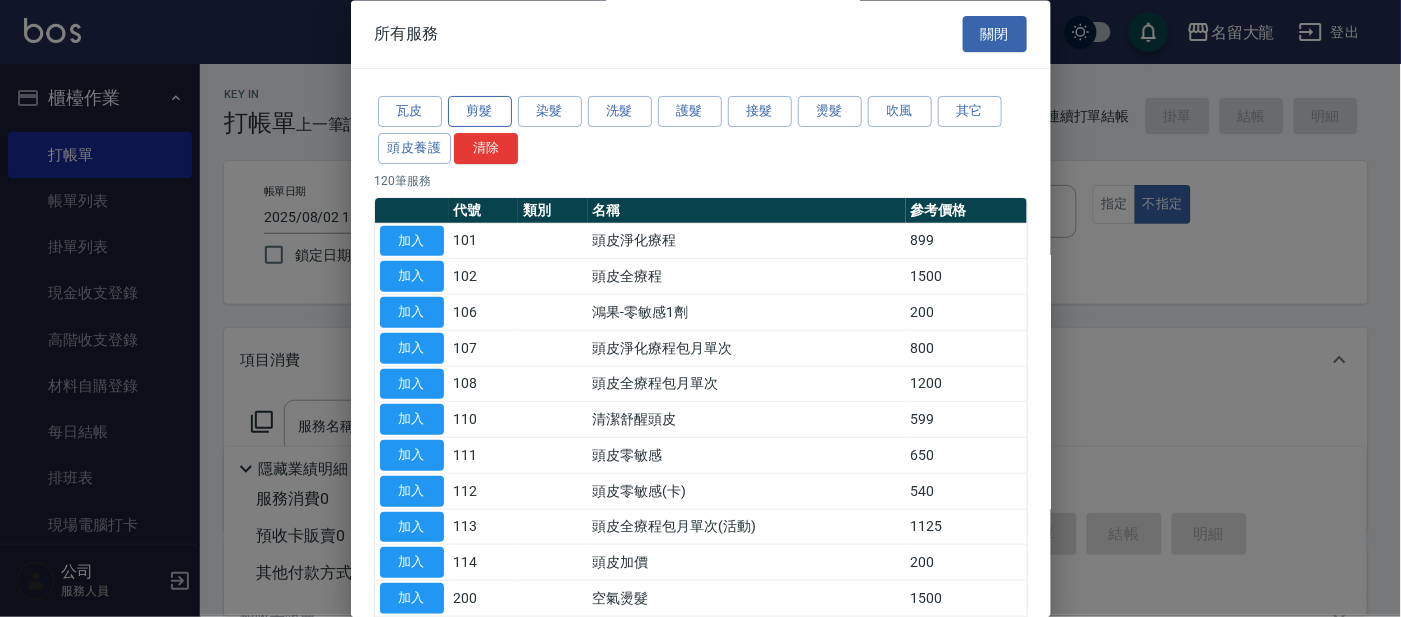 click on "剪髮" at bounding box center [480, 112] 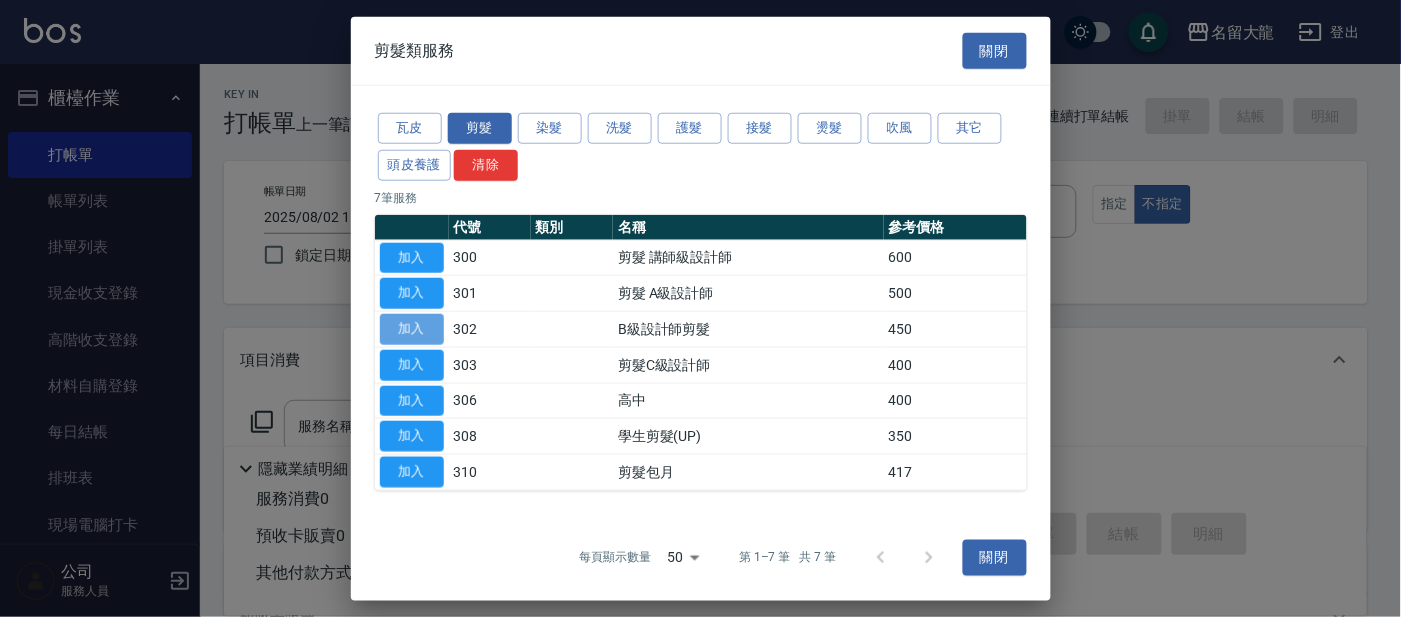 click on "加入" at bounding box center [412, 329] 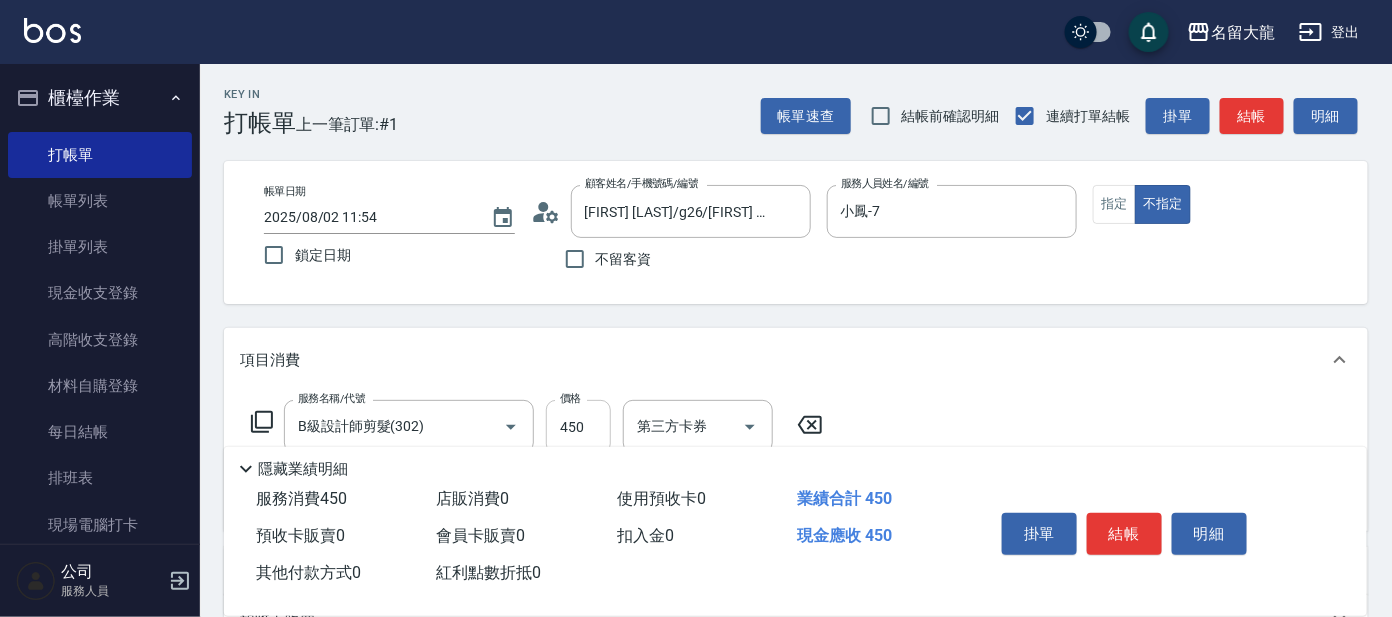click on "450" at bounding box center (578, 427) 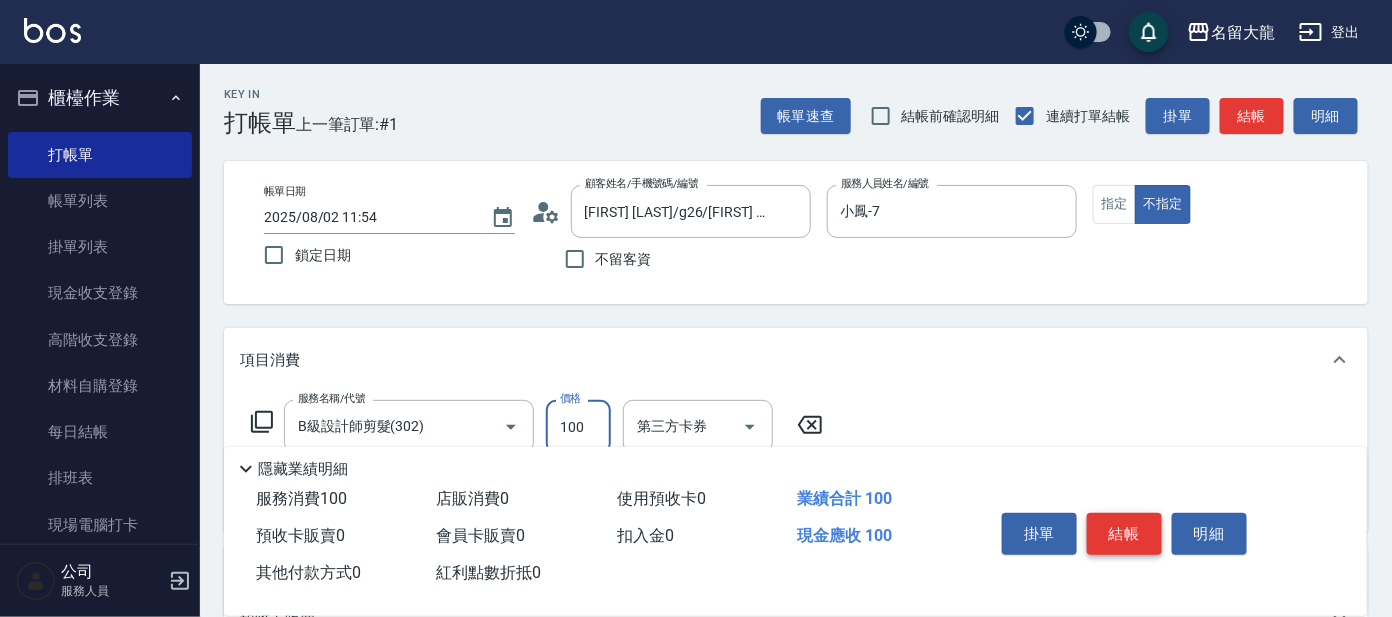 type on "100" 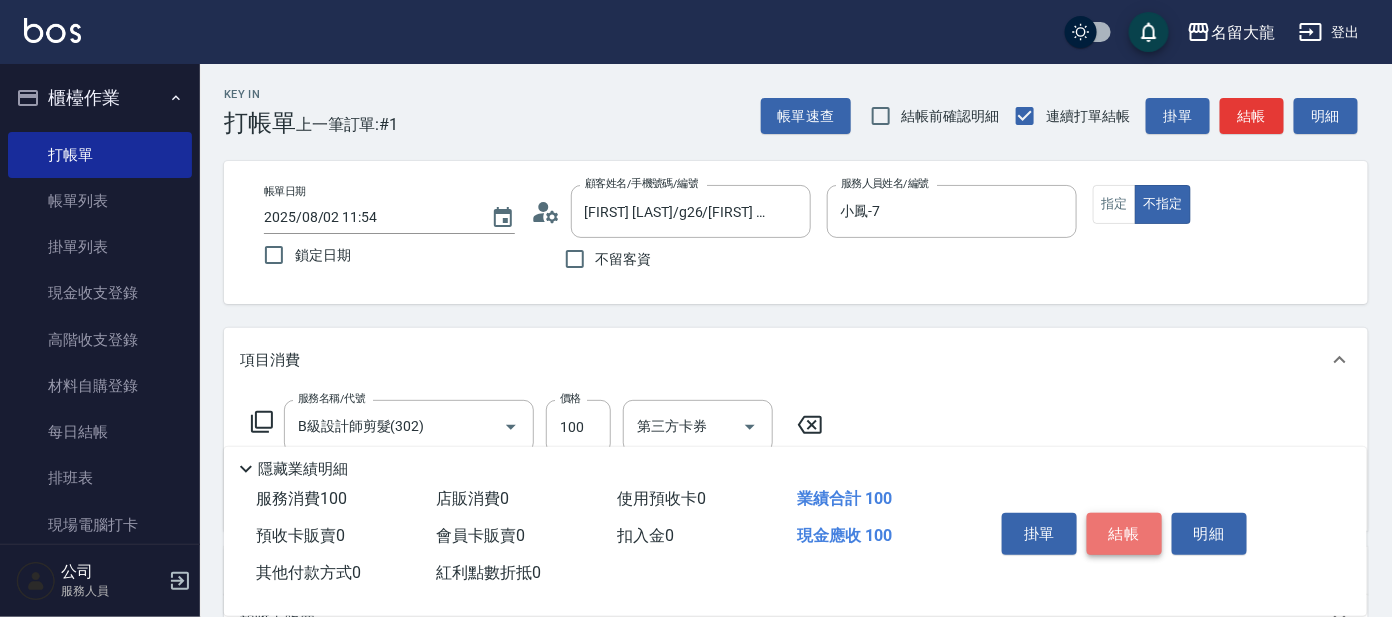 click on "結帳" at bounding box center [1124, 534] 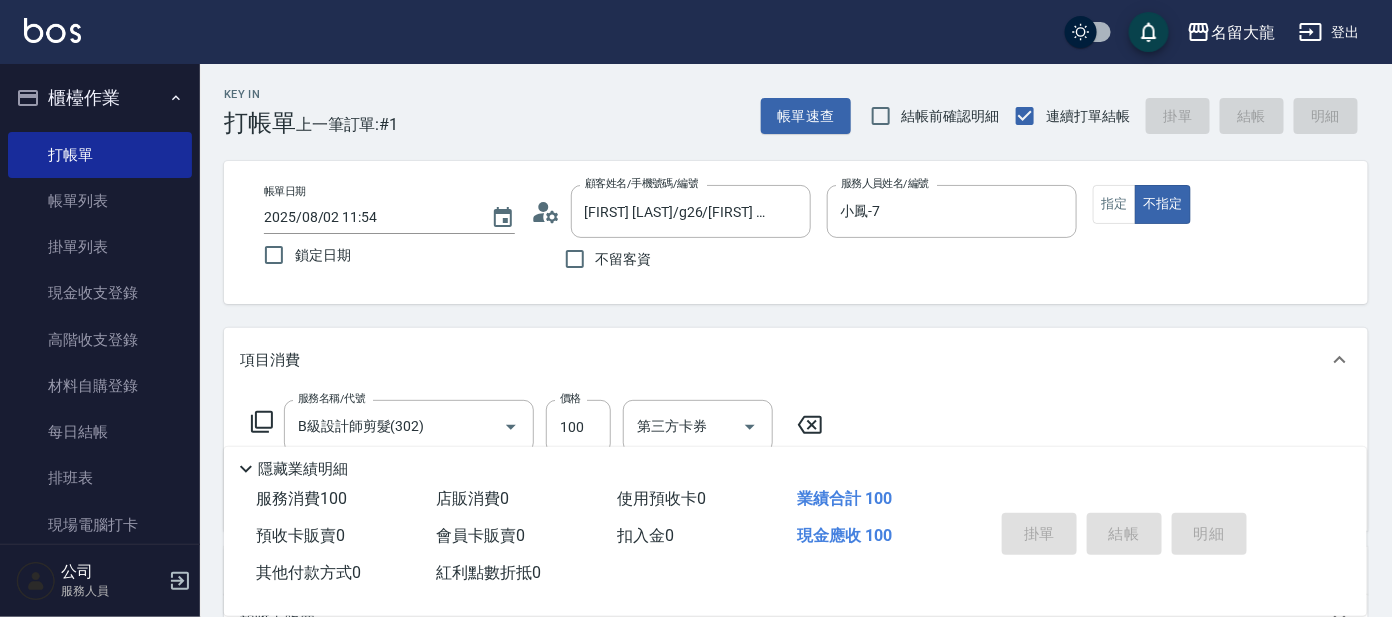 type on "[DATE] [TIME]" 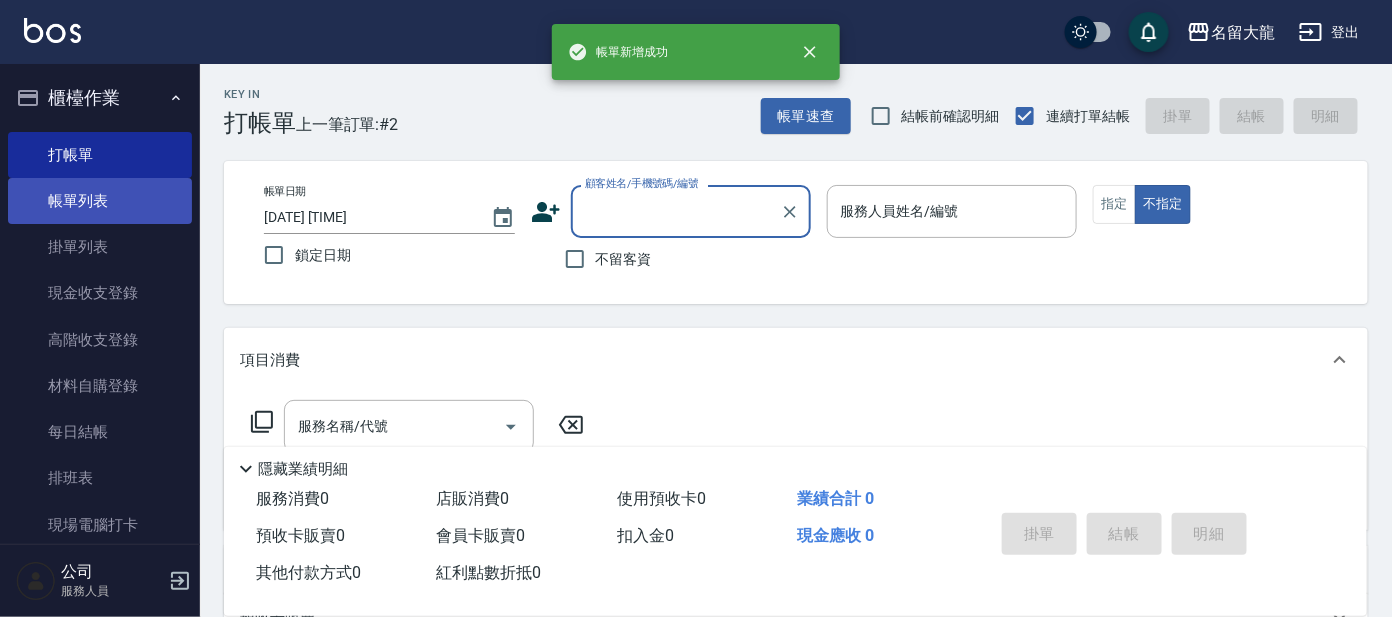click on "帳單列表" at bounding box center [100, 201] 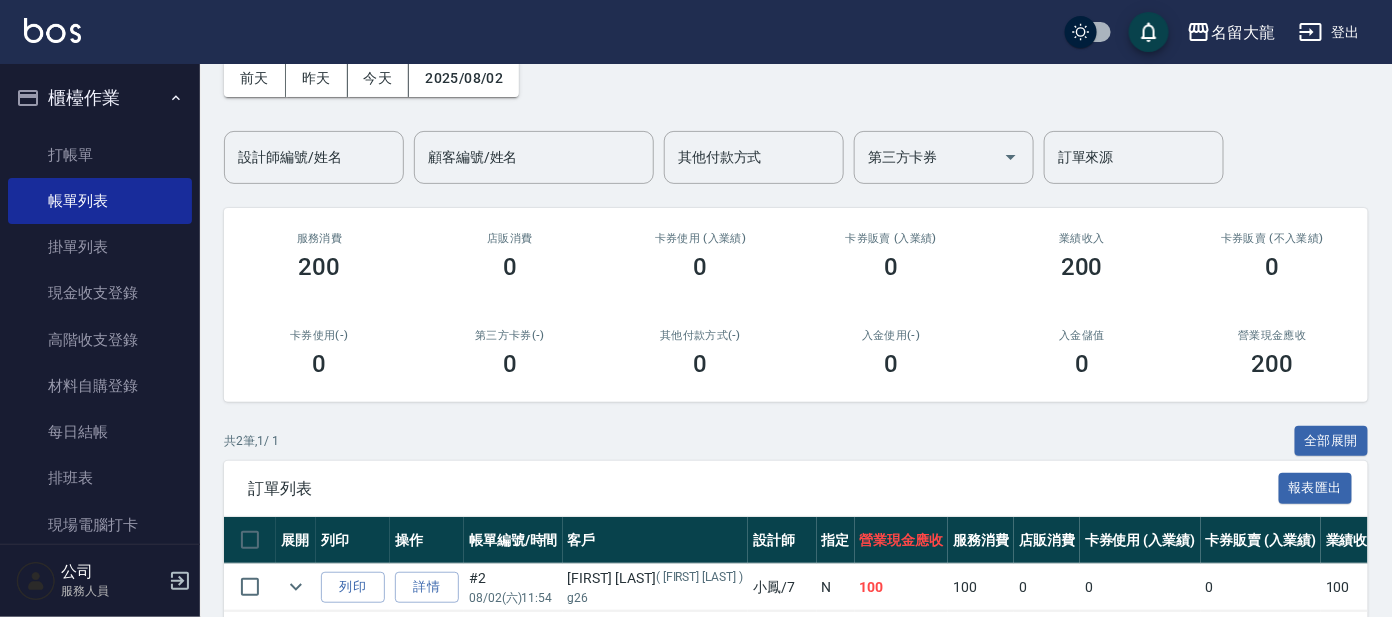 scroll, scrollTop: 239, scrollLeft: 0, axis: vertical 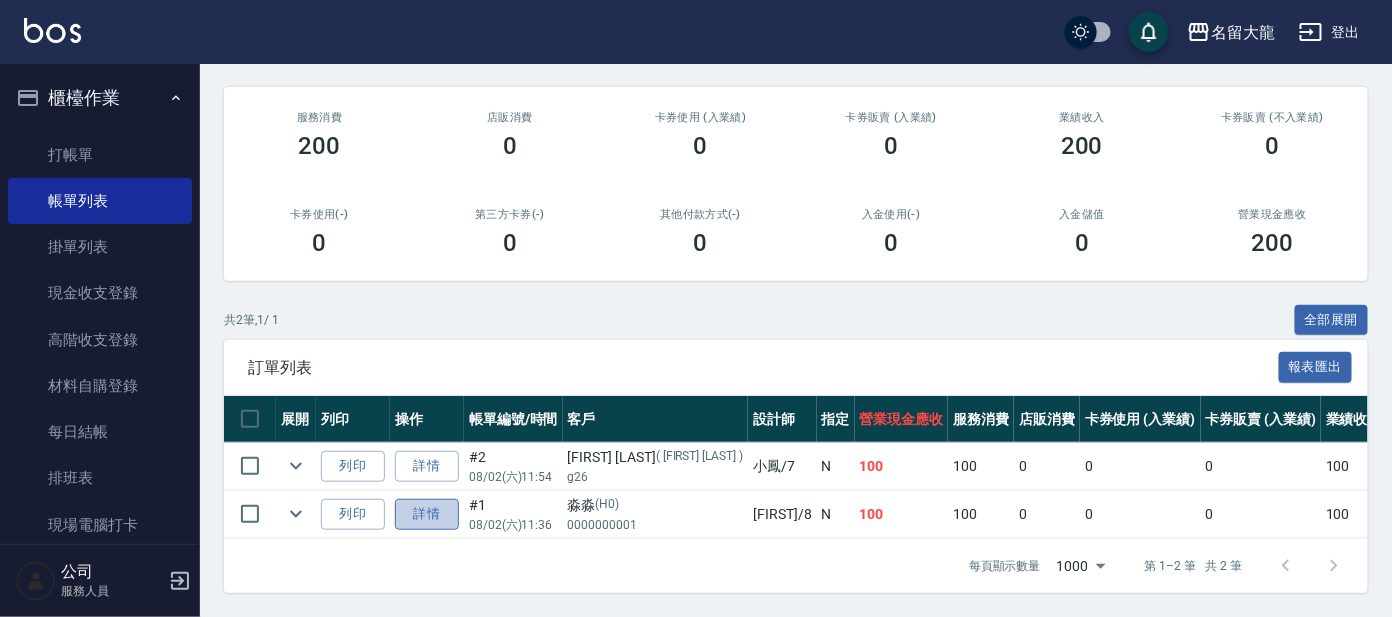 click on "詳情" at bounding box center [427, 514] 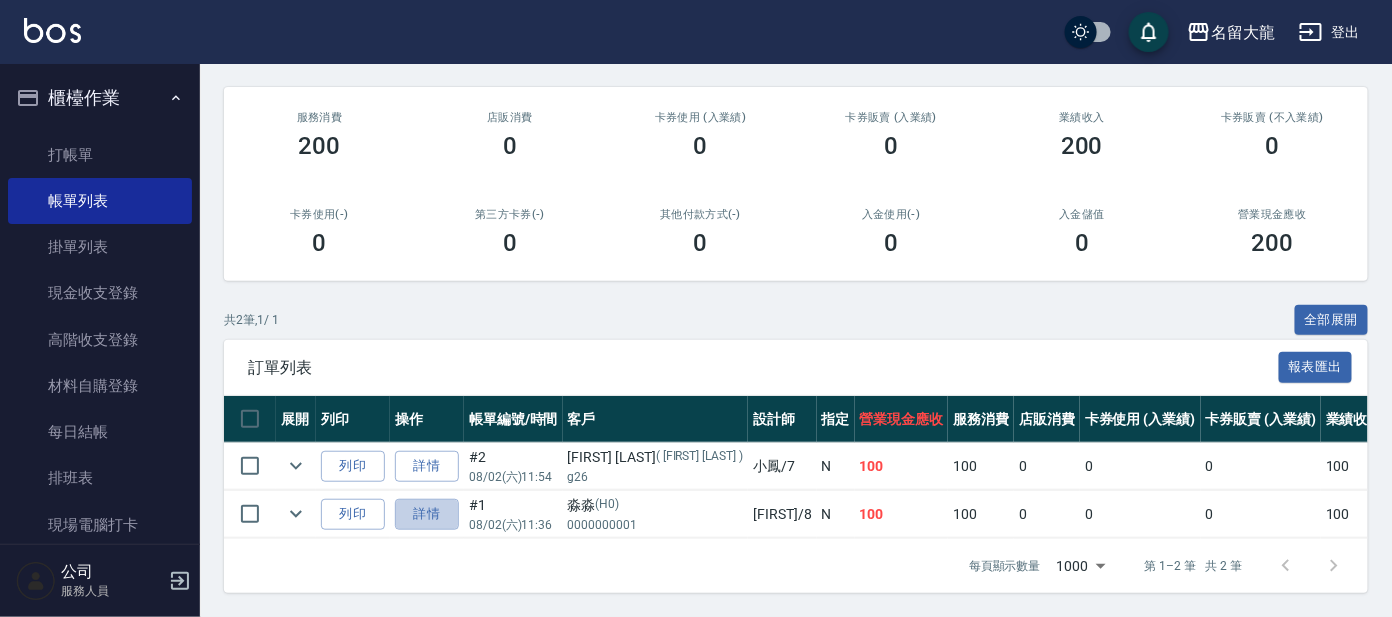 scroll, scrollTop: 0, scrollLeft: 0, axis: both 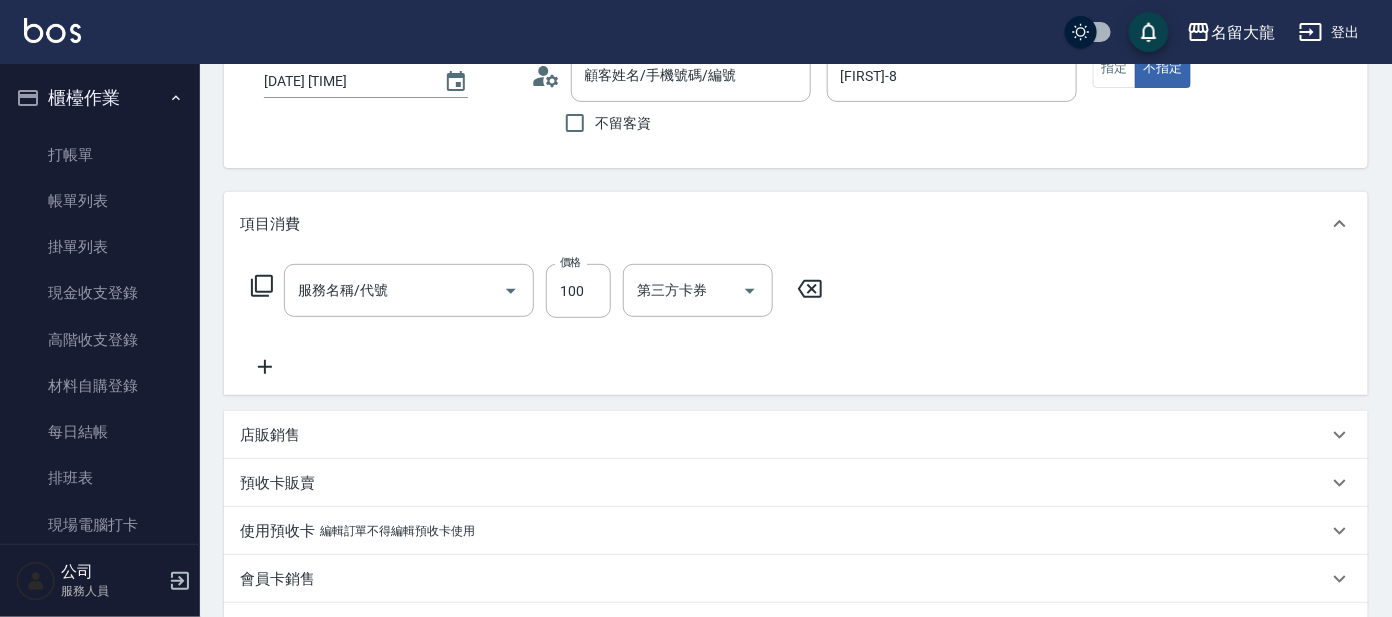 type on "[DATE] [TIME]" 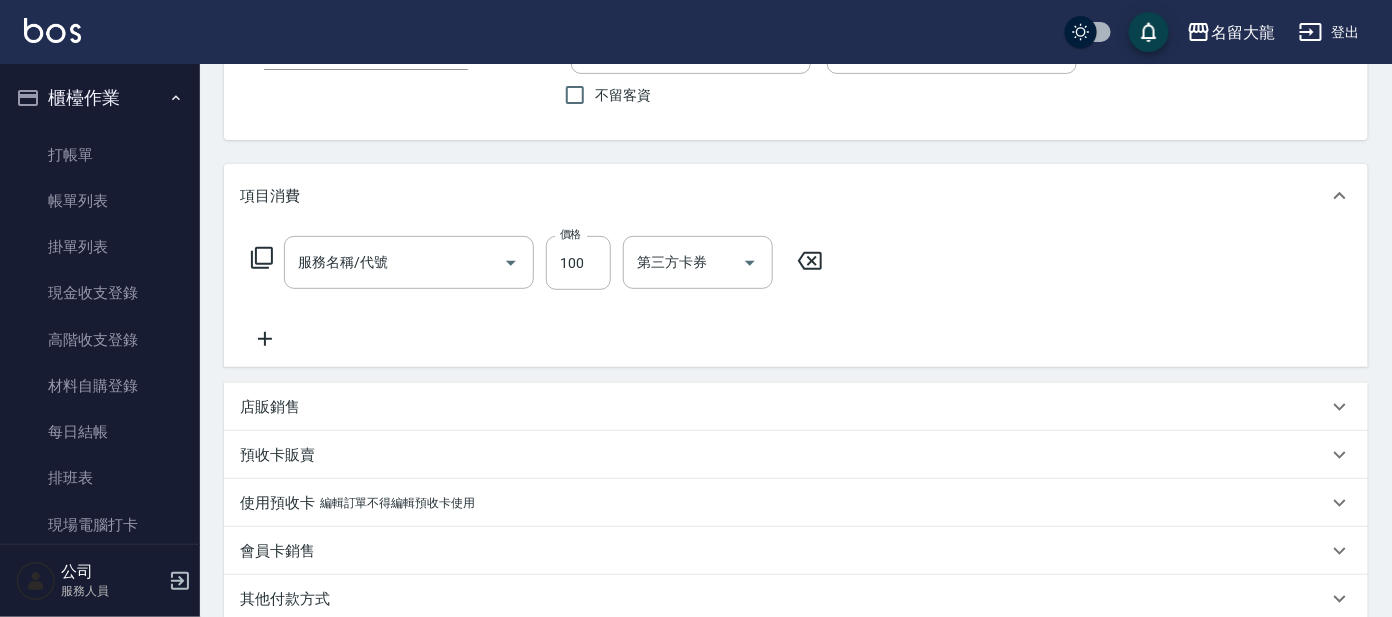 type on "淼淼/0000000001/H0" 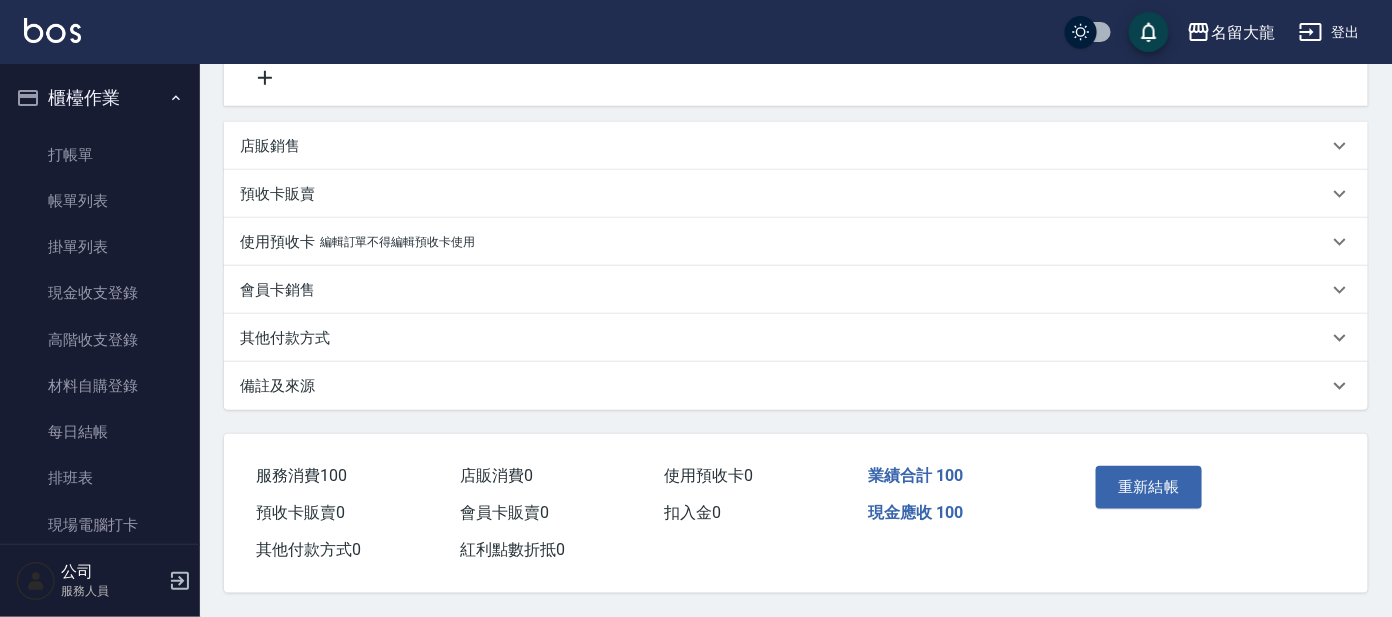 scroll, scrollTop: 428, scrollLeft: 0, axis: vertical 